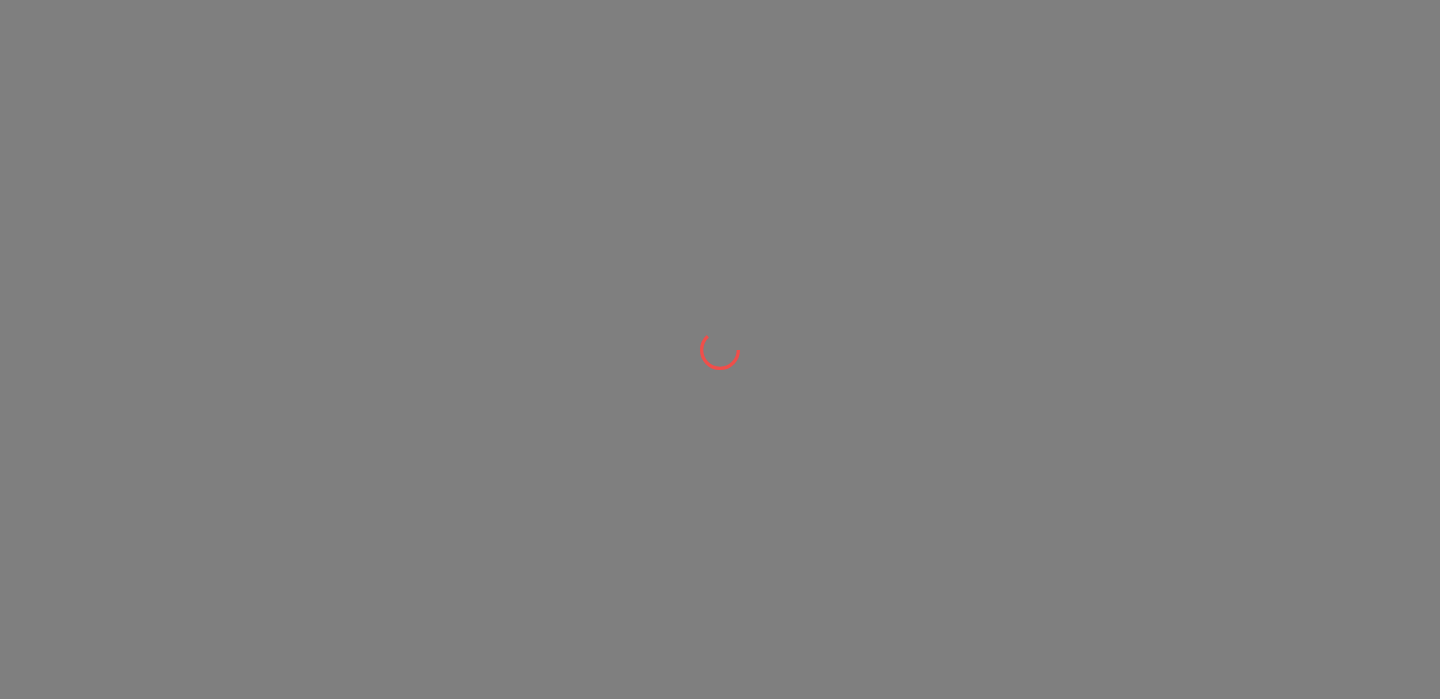 scroll, scrollTop: 0, scrollLeft: 0, axis: both 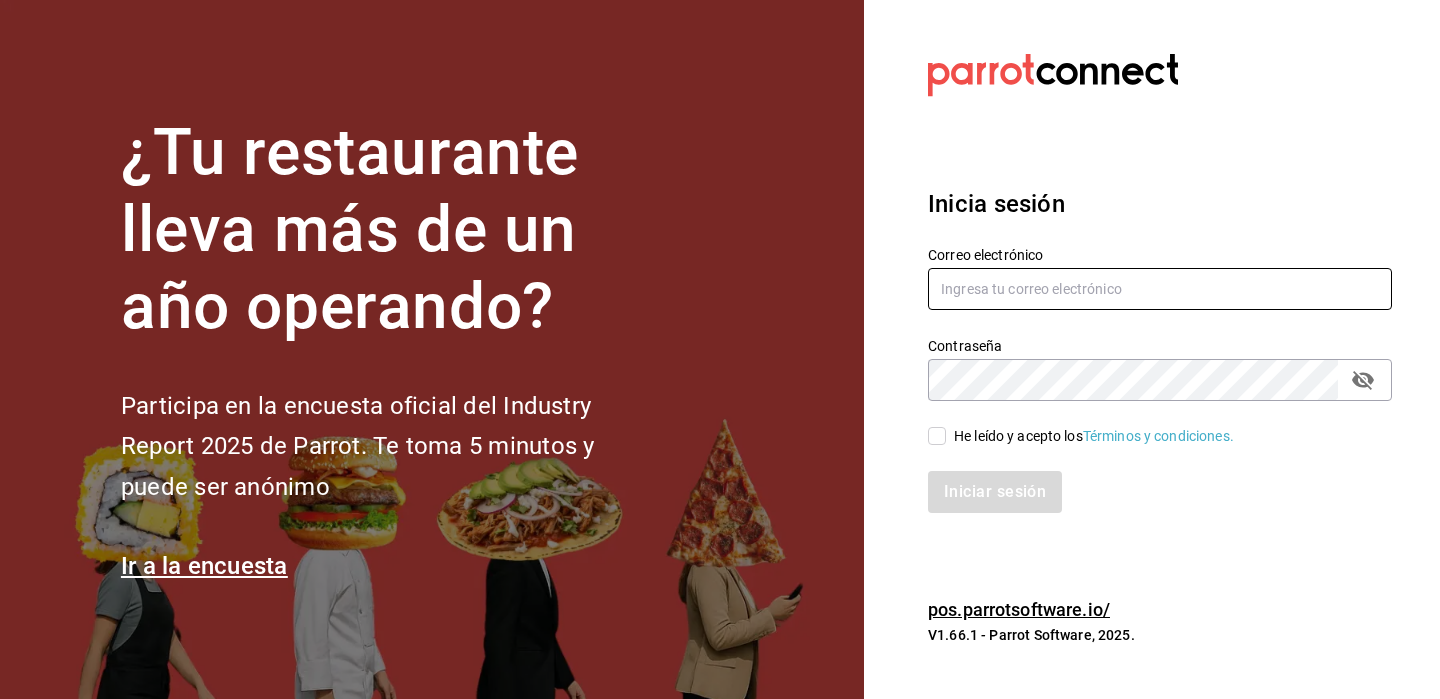 click at bounding box center (1160, 289) 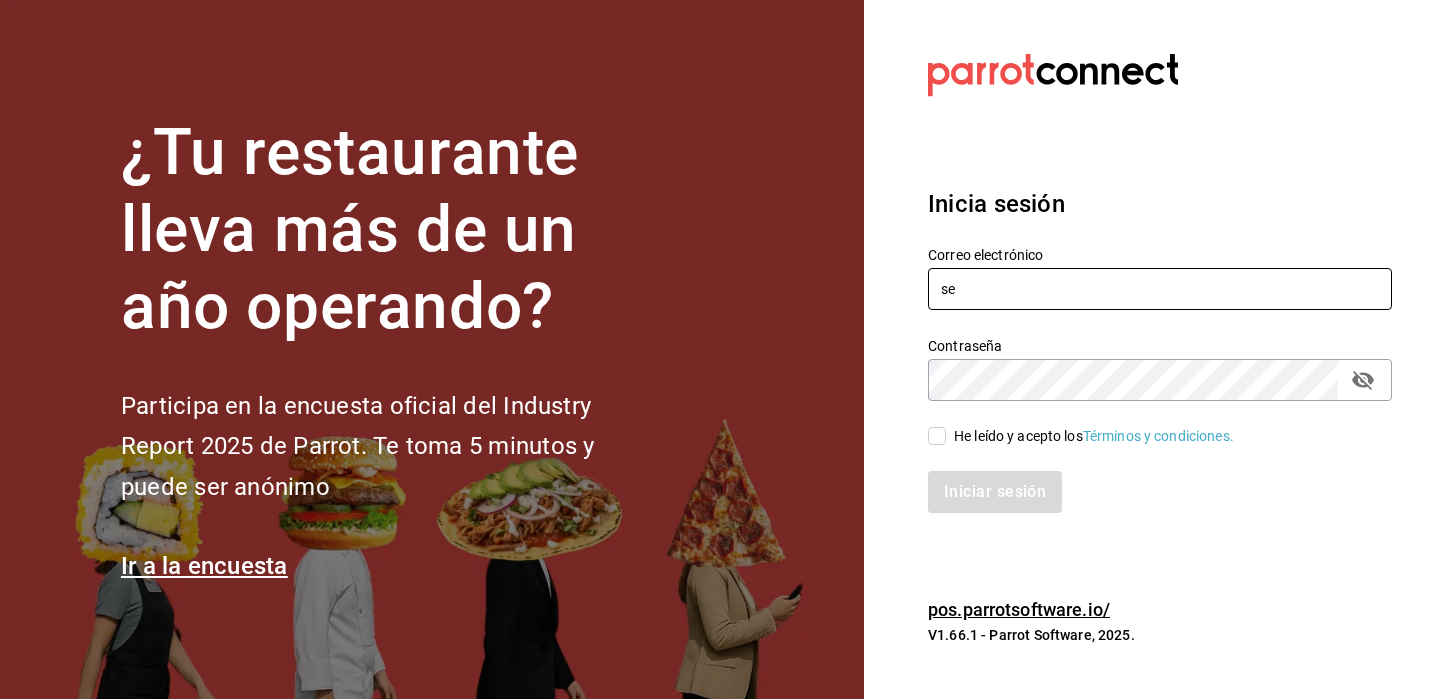 type on "s" 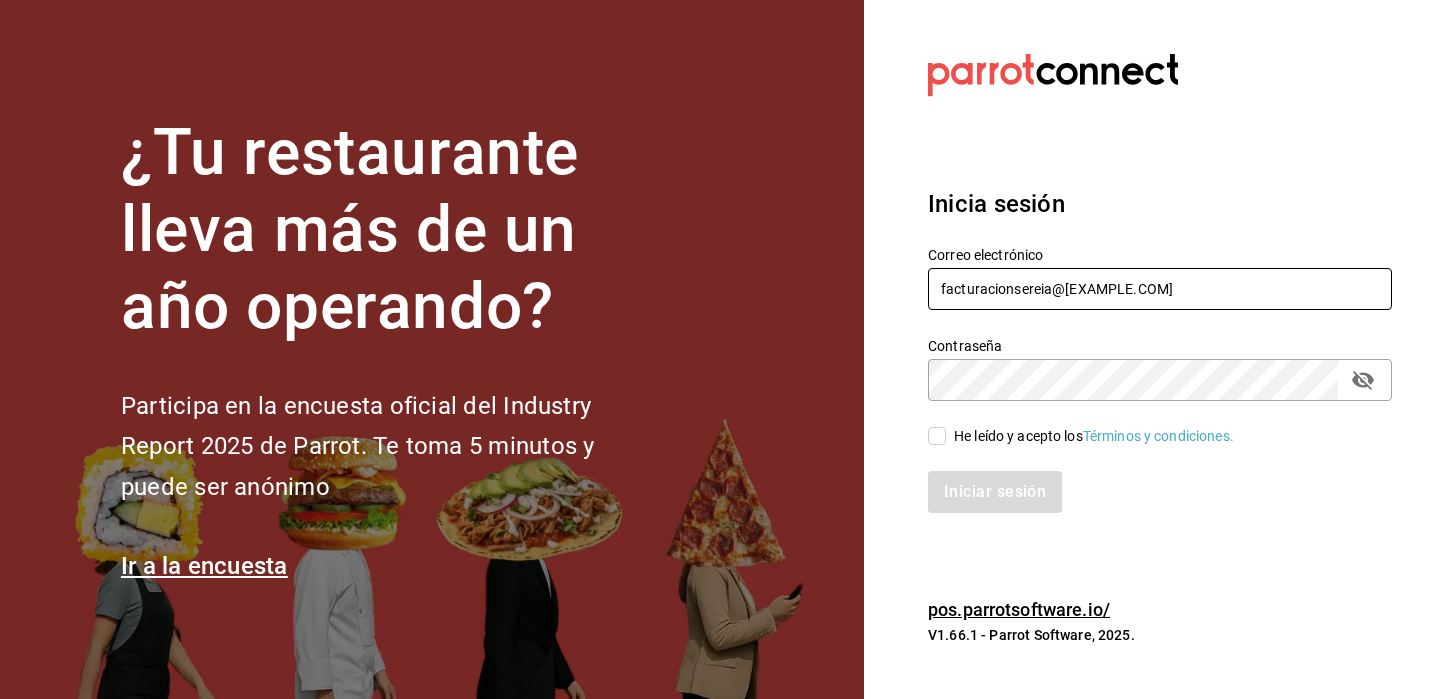 type on "facturacionsereia@[EXAMPLE.COM]" 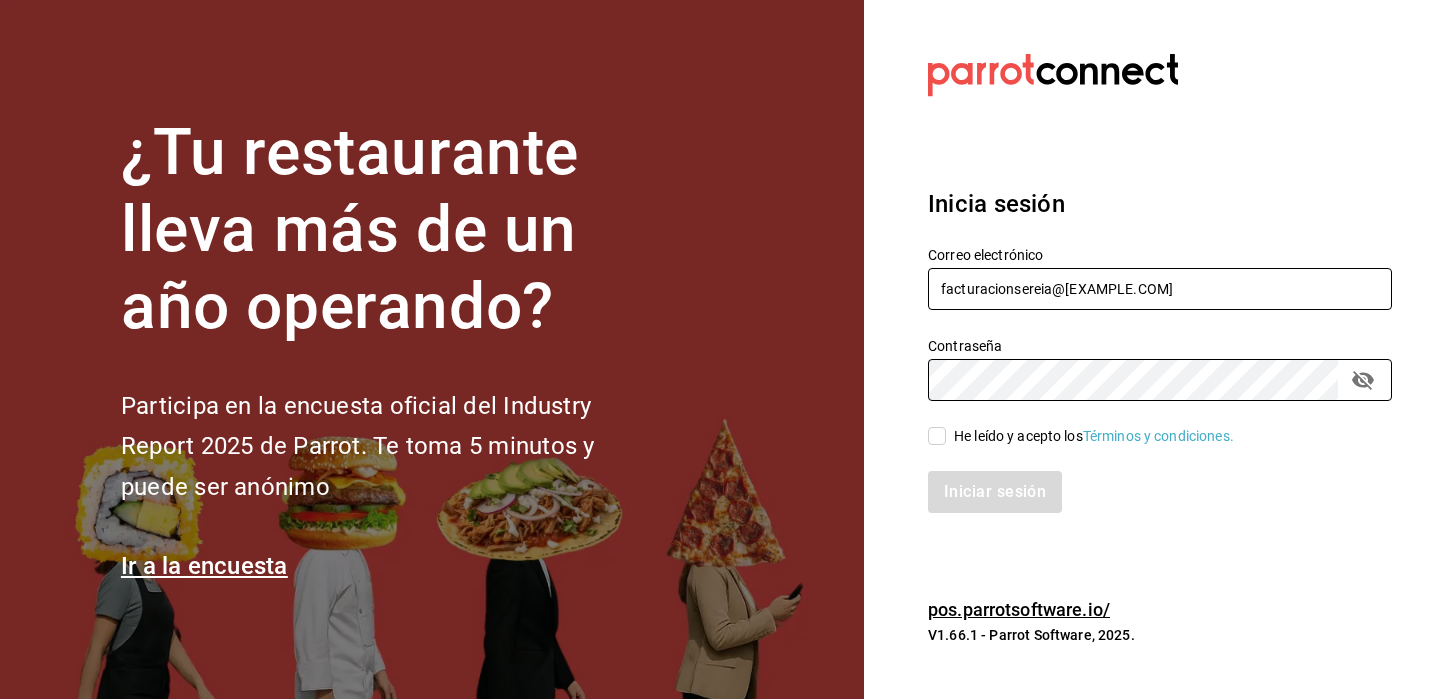 click on "facturacionsereia@[EXAMPLE.COM]" at bounding box center [1160, 289] 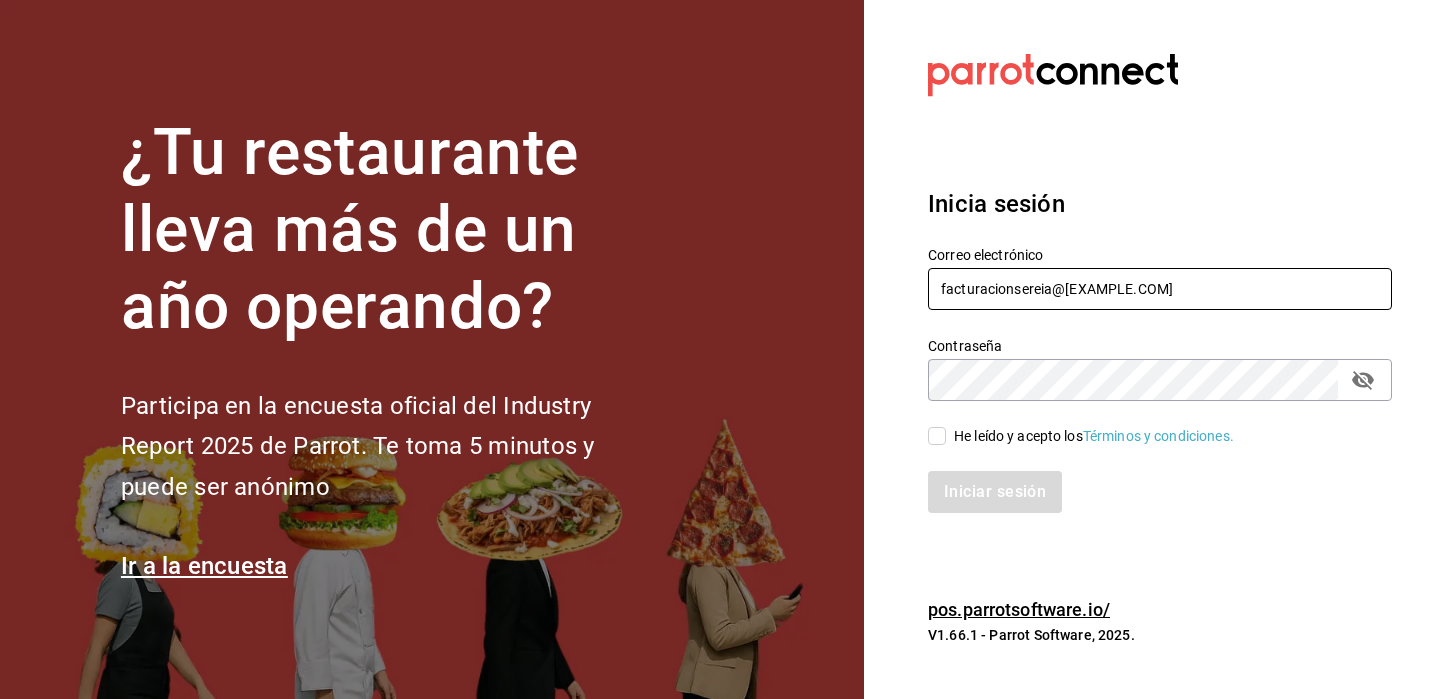click on "facturacionsereia@[EXAMPLE.COM]" at bounding box center [1160, 289] 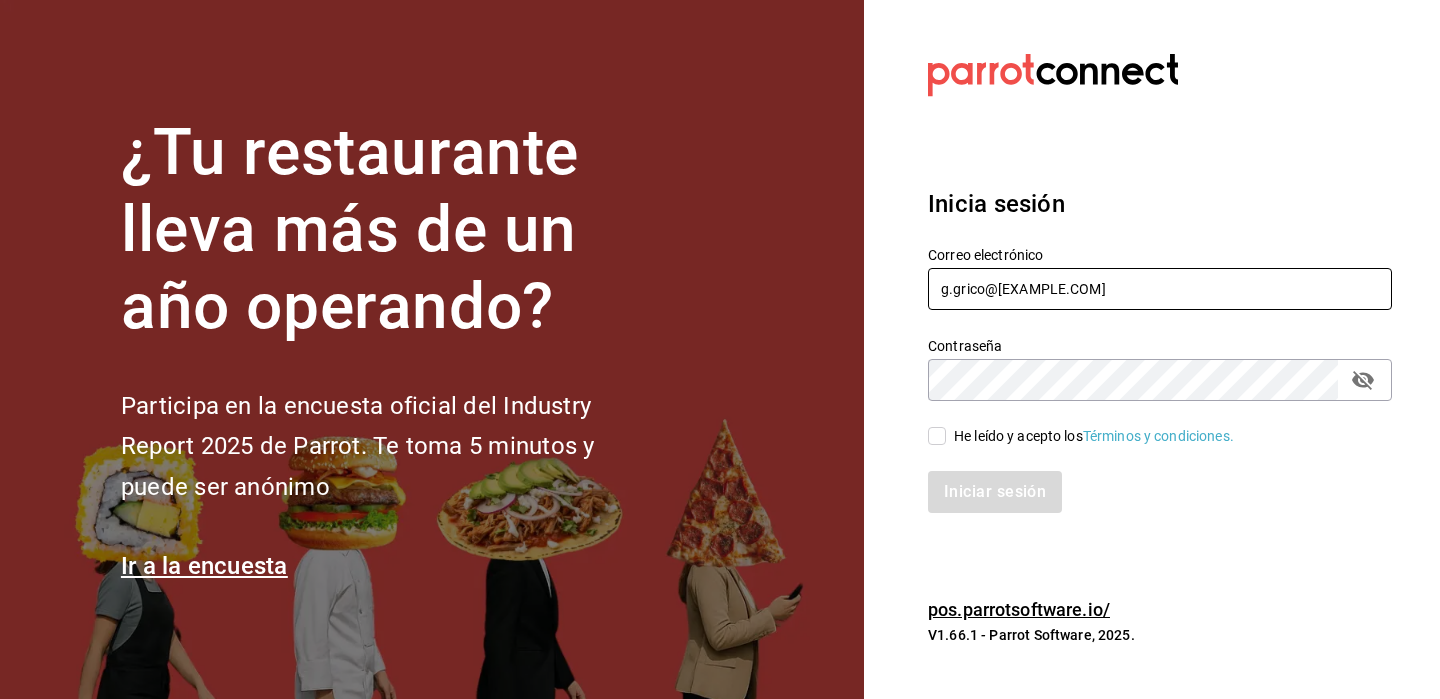 type on "g.grico@[EXAMPLE.COM]" 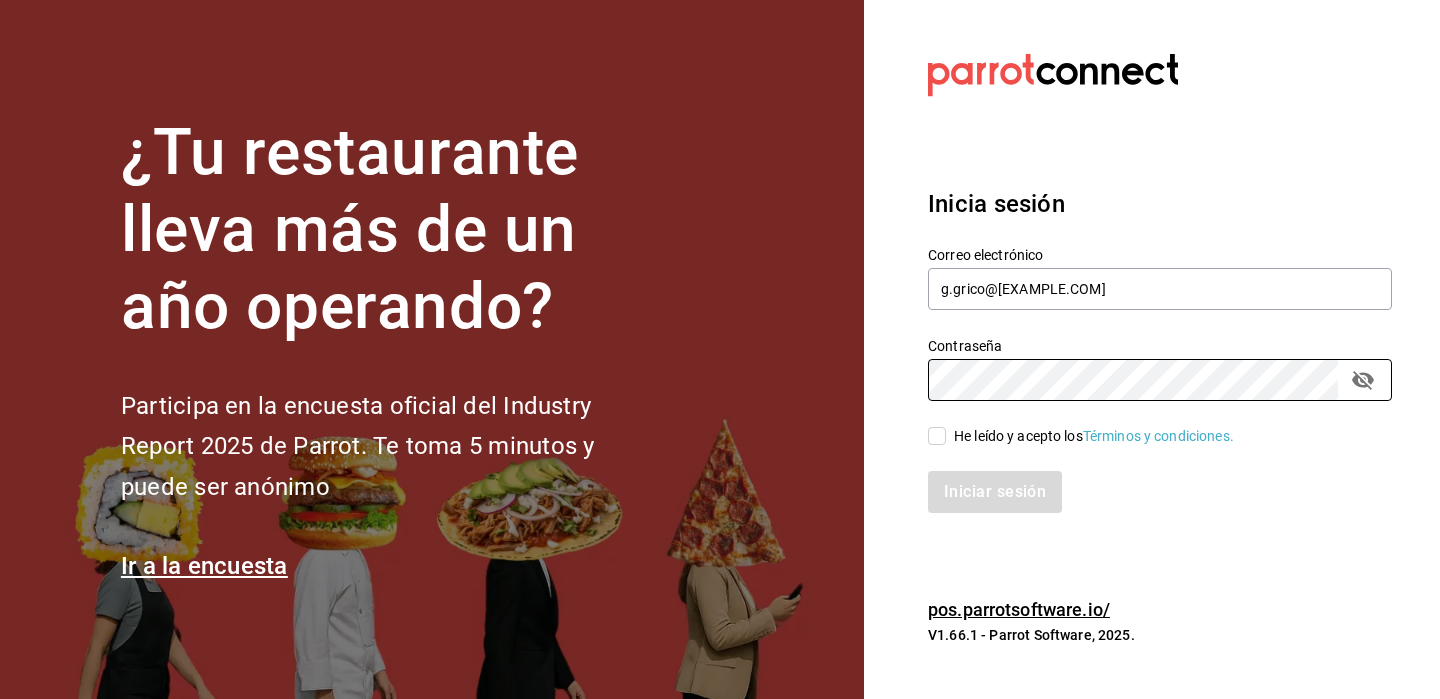 click on "He leído y acepto los  Términos y condiciones." at bounding box center [937, 436] 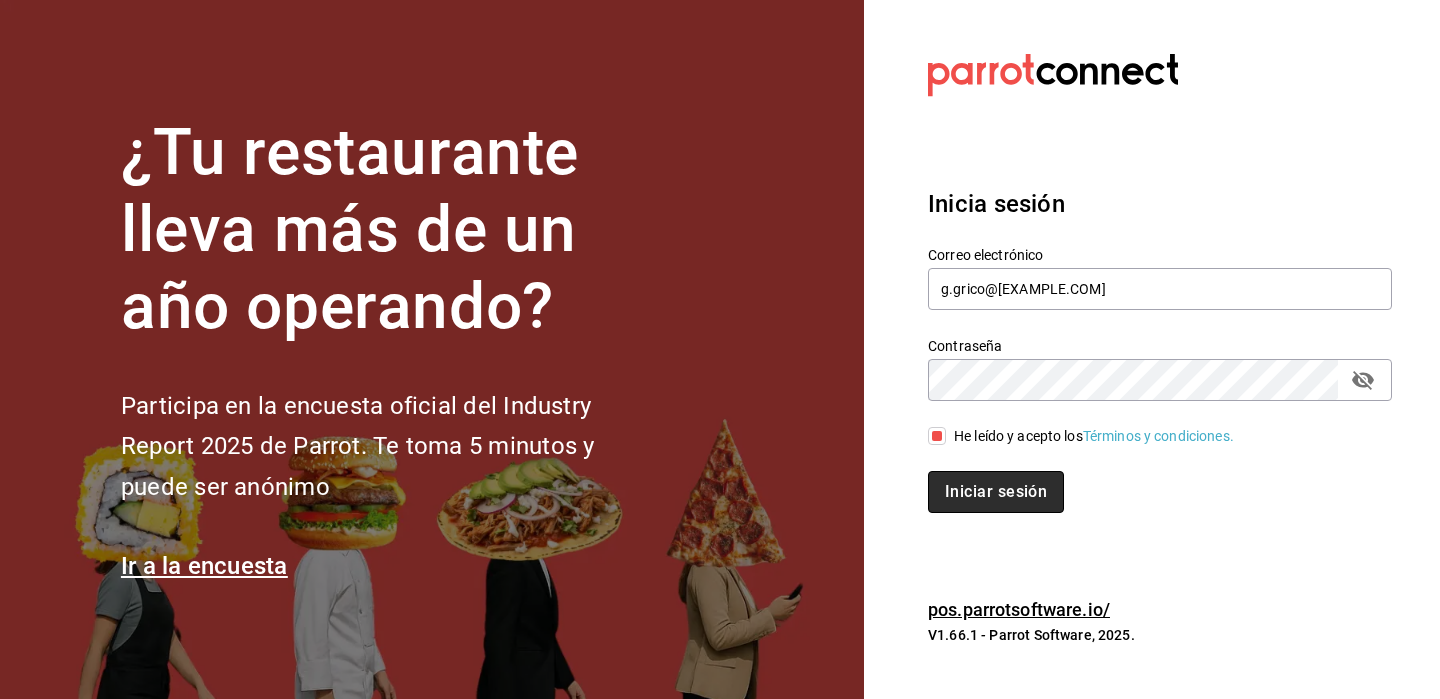 click on "Iniciar sesión" at bounding box center (996, 492) 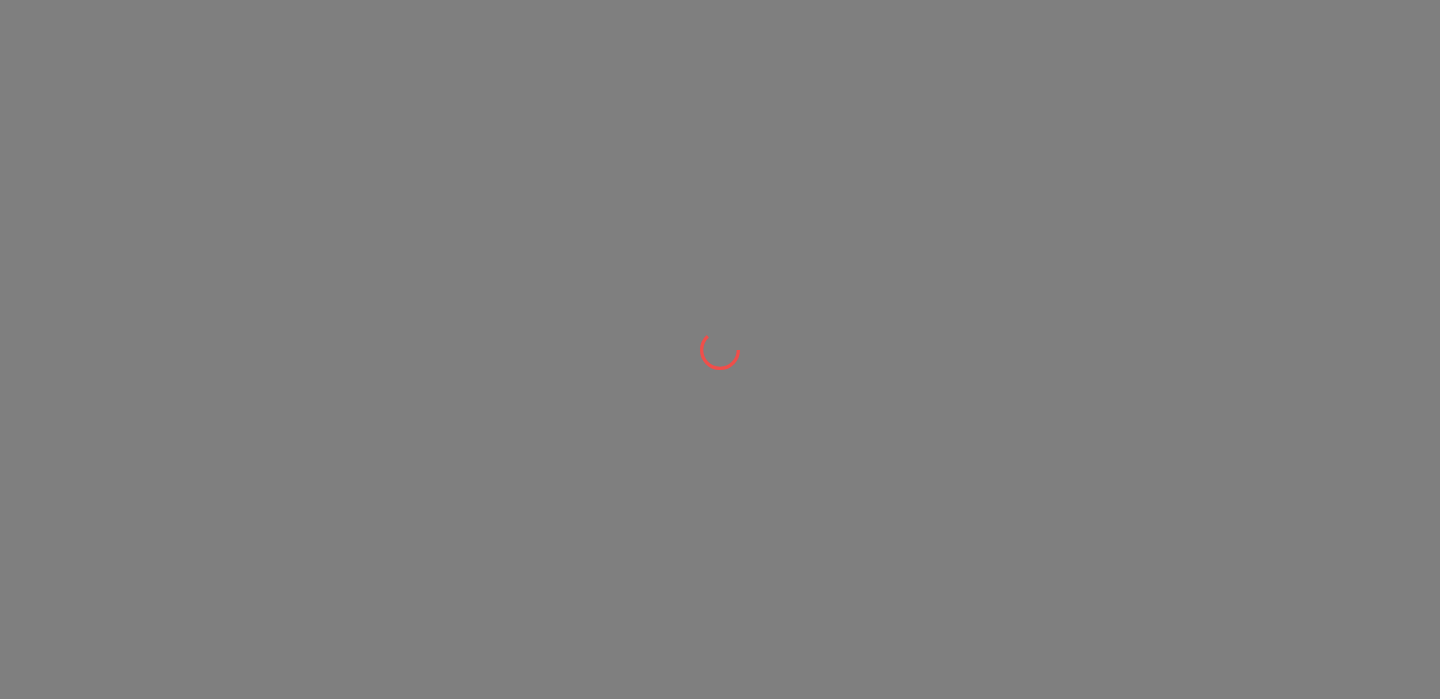 scroll, scrollTop: 0, scrollLeft: 0, axis: both 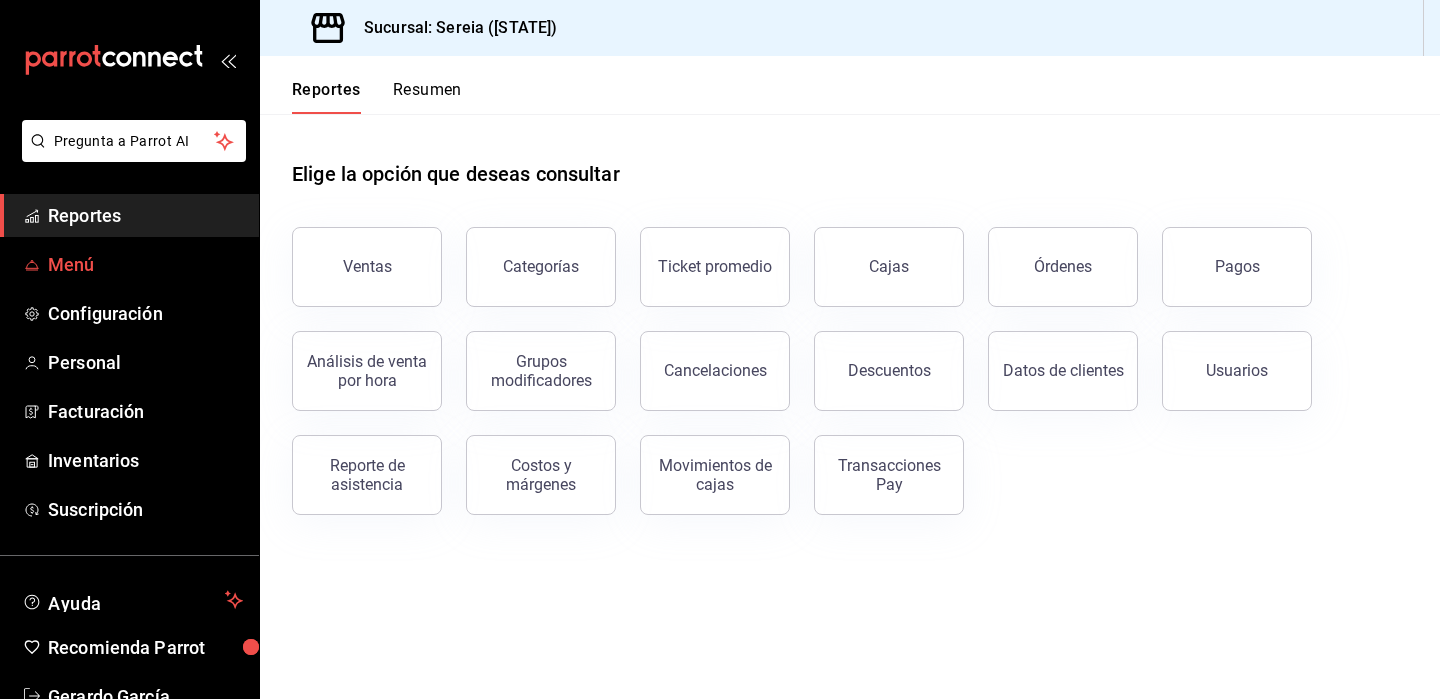 click on "Menú" at bounding box center [145, 264] 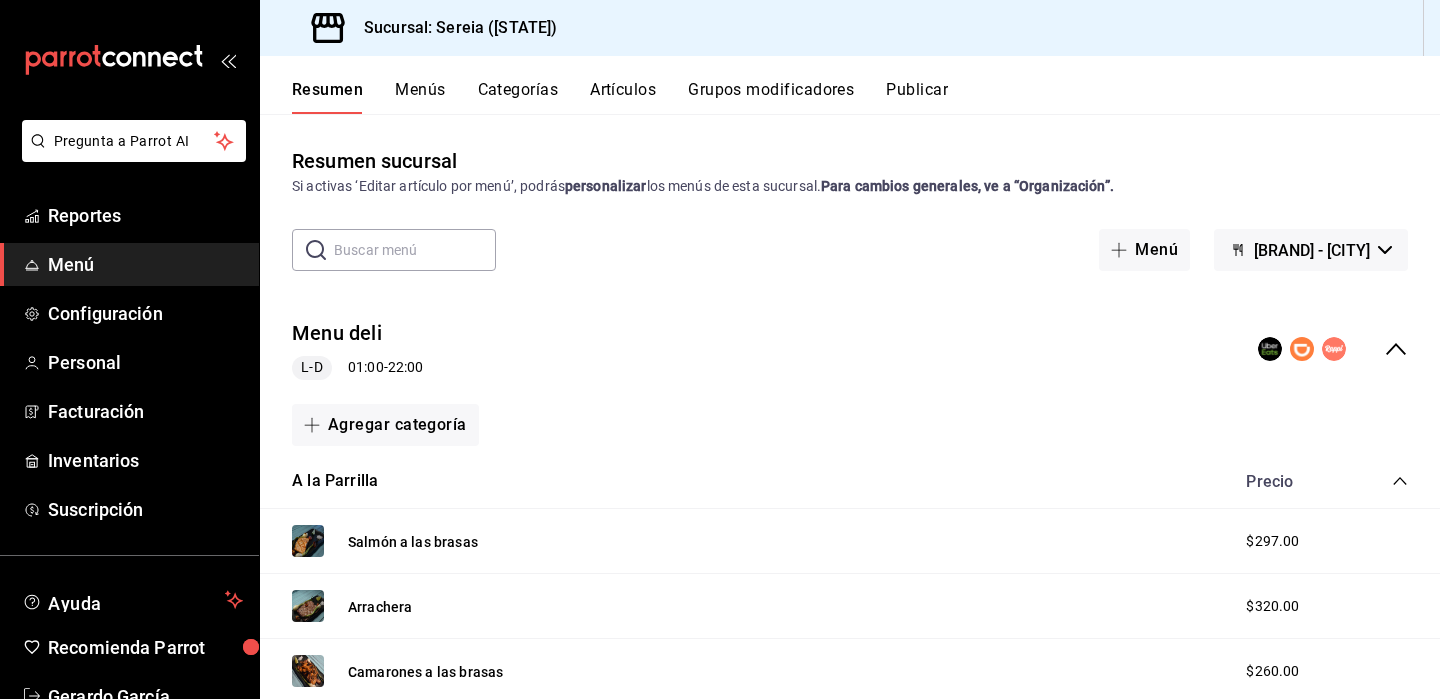 click on "Artículos" at bounding box center [623, 97] 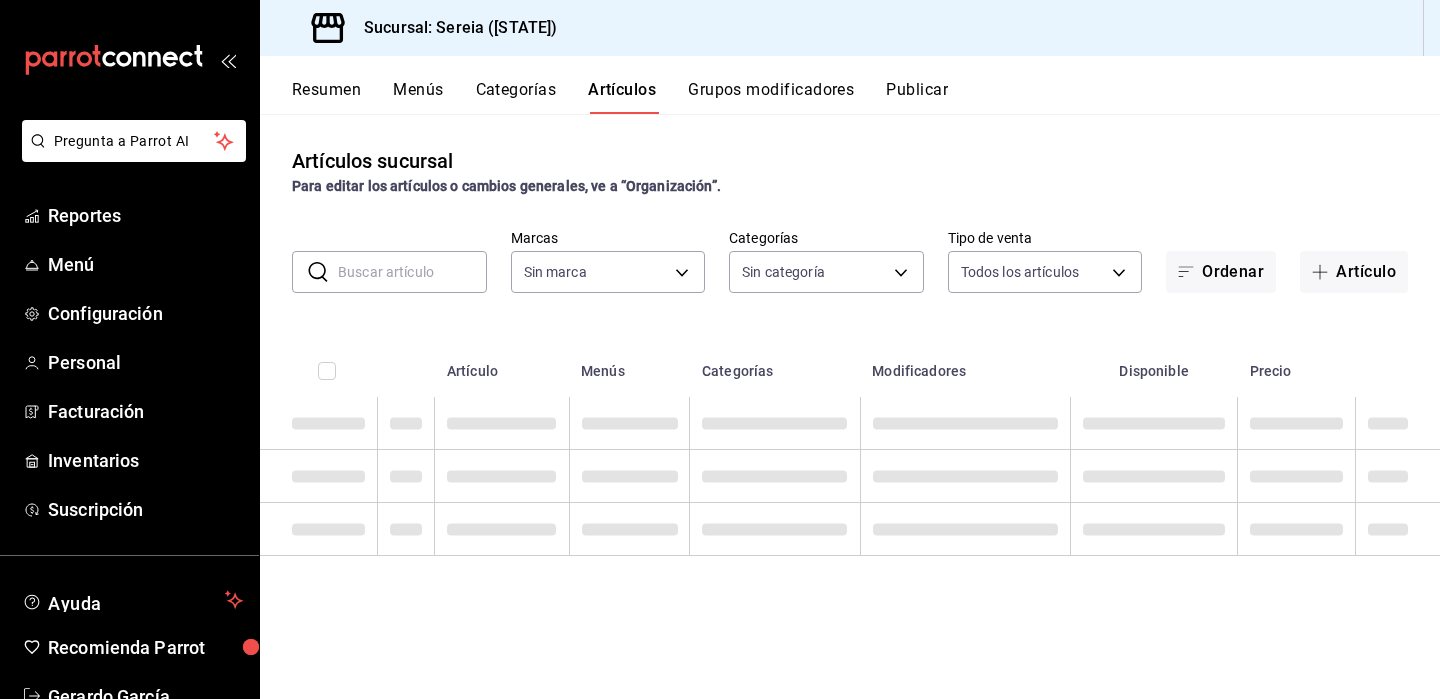 click at bounding box center [412, 272] 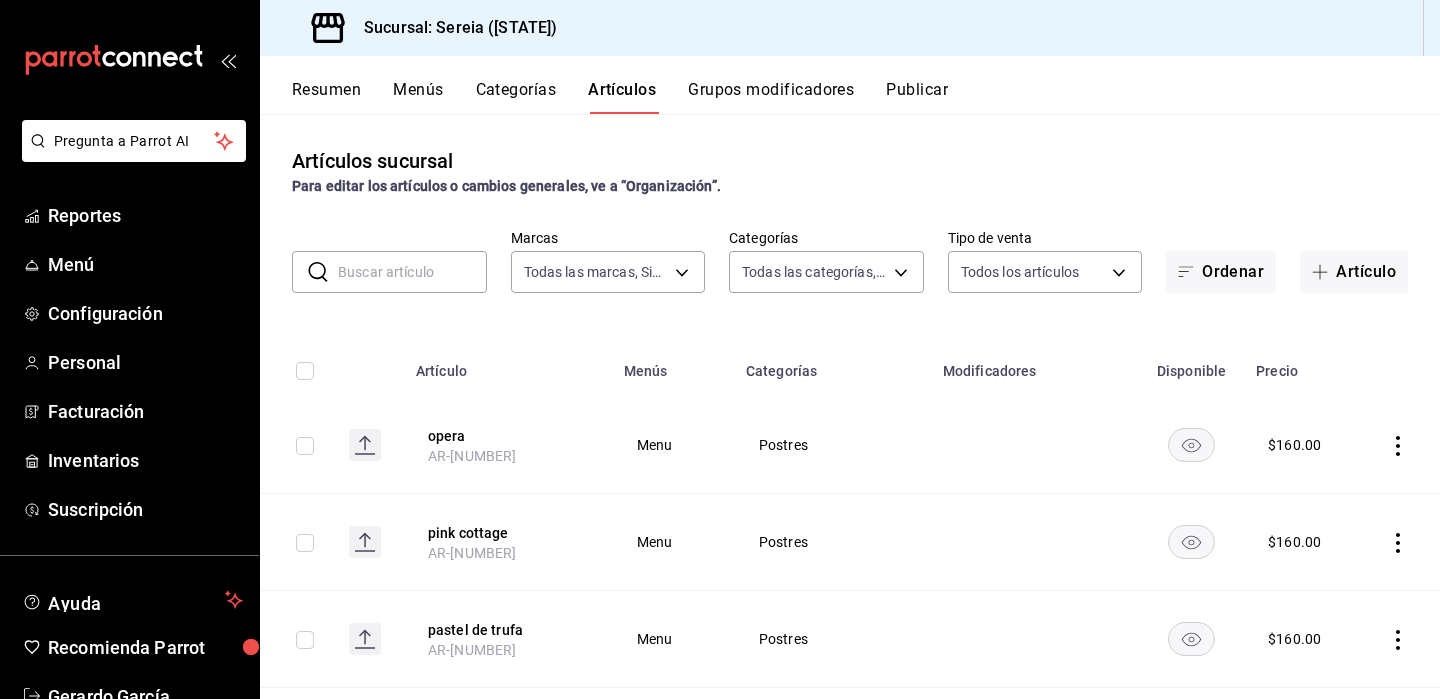 type on "a56e6f60-5064-486e-a0e6-83ef2b622883,0deac9b6-b90a-4abb-ae71-a7c4e5d61121,b774d270-5665-4c4d-9a49-e8360277c7fe,27ecf9e7-fd54-416f-bfa7-f64d53e3023f,a108b100-9348-4802-8ec7-6d67d893fdd6,798eae8c-7c6a-4984-be70-d90829bcb7ed,641e8af7-80fb-4022-9f52-68cb4d314926,0ee59821-c0dc-40da-acce-2fd690b0983b,64a662a7-1015-4b67-a00a-ba57f97854f9,223e3393-2d74-42f8-ac6a-f09f51337310,8c91eb5a-5091-48a6-ad57-effeb5030fb9,dc23bd40-e6b9-4986-b3b9-1d6a9efb5570,bd669b36-6633-4598-9581-3314282cfa73,58504c31-b0d4-4b1e-8bce-99335e6c0158,a945c407-d13a-43ab-9a35-bf0a69bf5281,19870abb-1f24-46e9-a0cd-c1cce6c0f394,5c2c2814-e561-4e85-816f-49cba6446653,bbf21f76-c51f-4784-b778-d41383a56794,d487cd2e-4f1b-47e3-a382-70eeddcb83bd,84d72f1c-f9e6-4678-9fc9-72332a20a42b,c6b5df88-6734-4057-b751-f459c05702aa,151bf4a9-cba9-4ac1-bc53-7176c82ff8aa,231c68a5-c995-4f28-a1aa-9aef8e03ed2e,777f646b-9310-4cff-ae99-aad933f87b34" 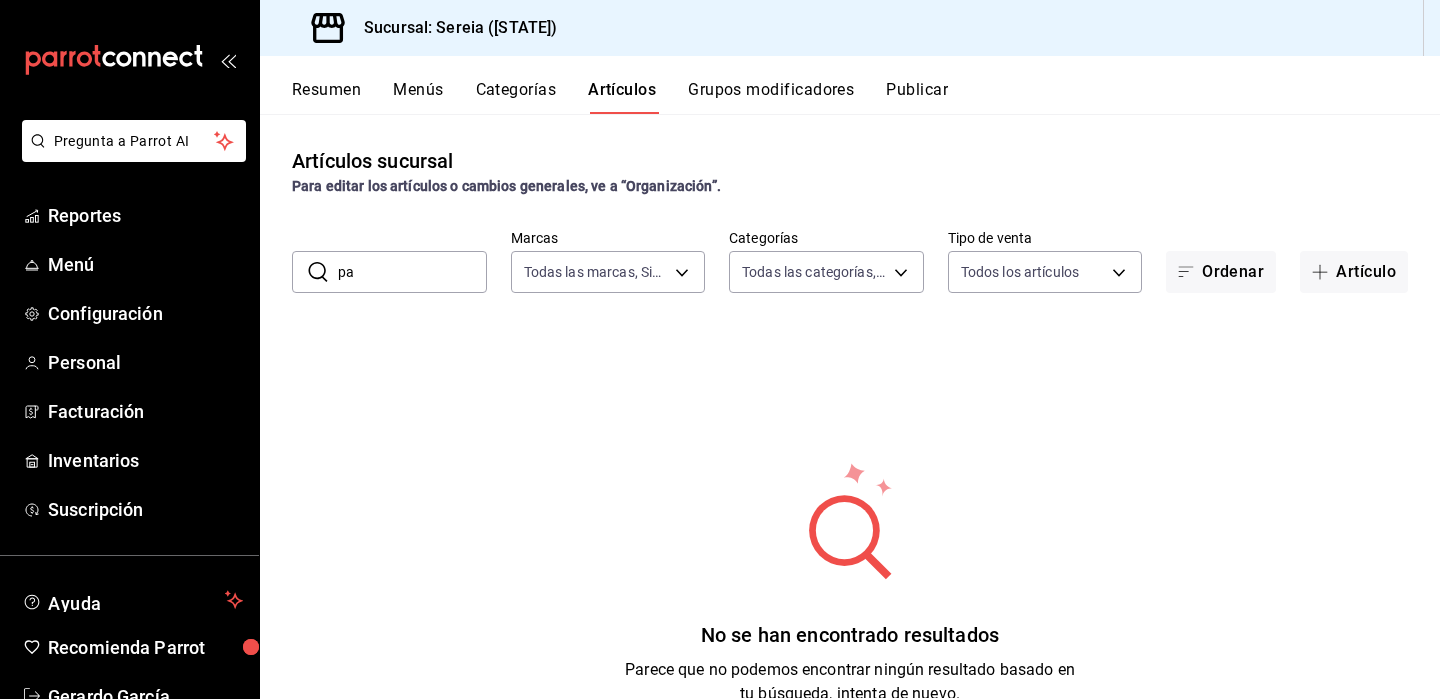 type on "p" 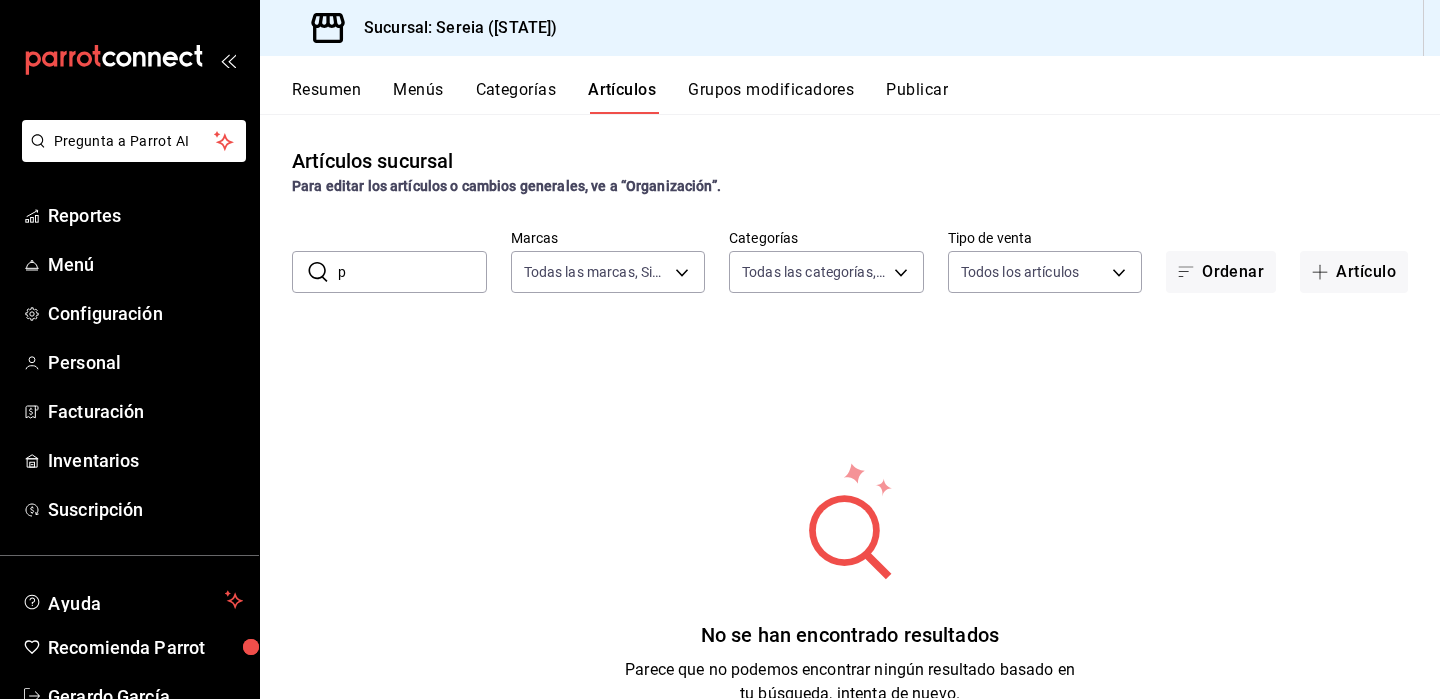 type 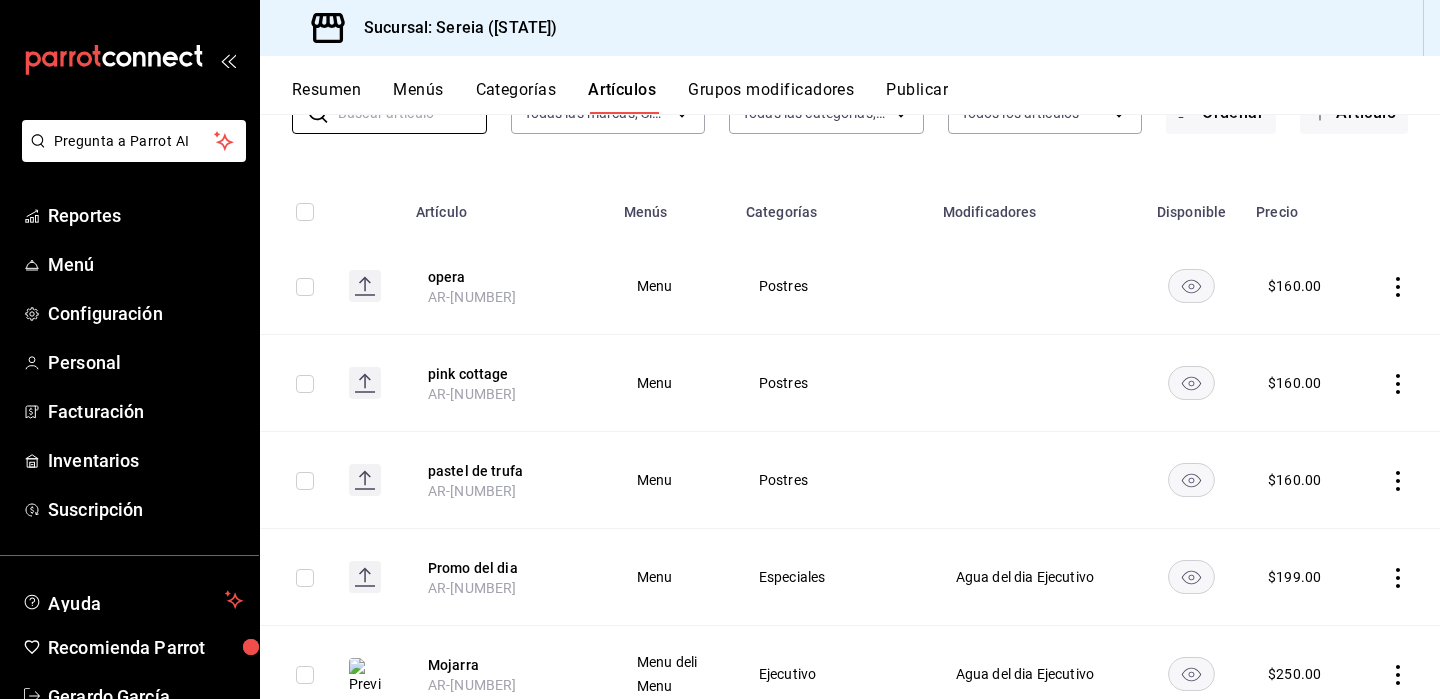 scroll, scrollTop: 194, scrollLeft: 0, axis: vertical 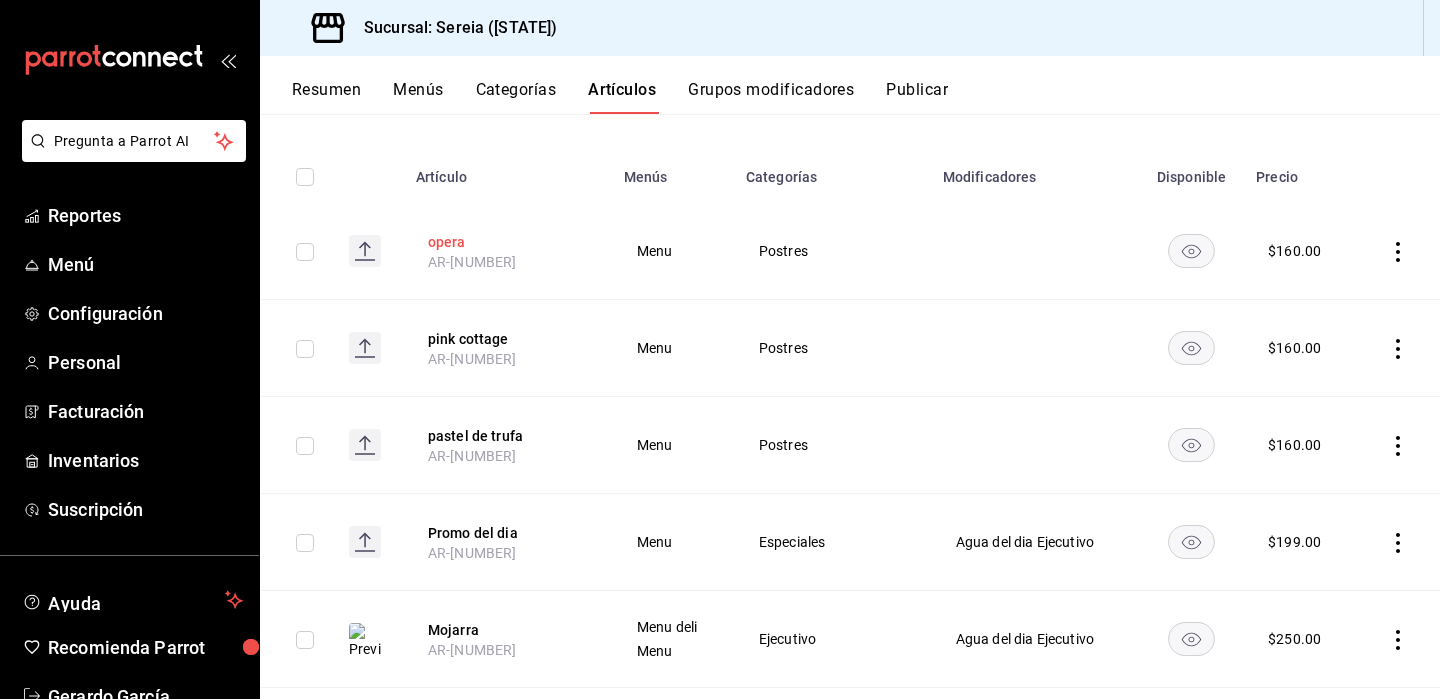 click on "opera" at bounding box center [508, 242] 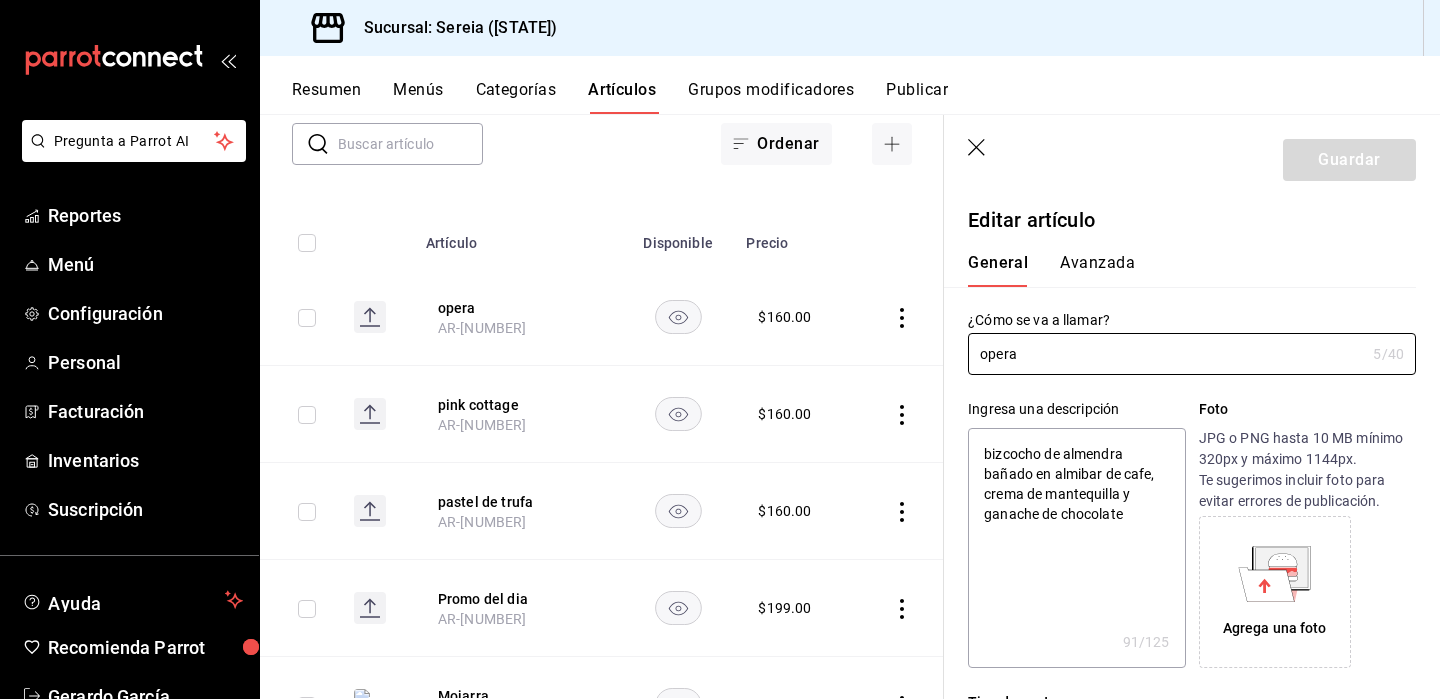 type on "x" 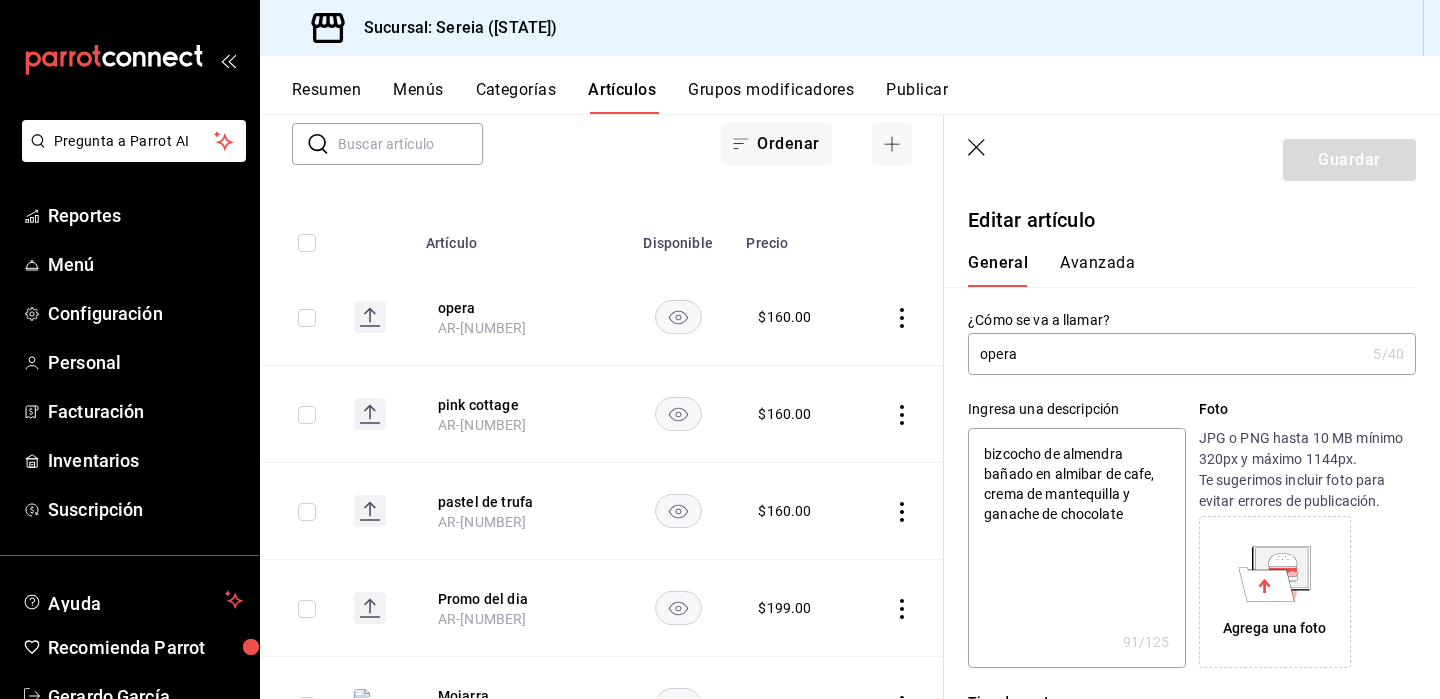 type on "izcocho de almendra bañado en almibar de cafe, crema de mantequilla y ganache de chocolate" 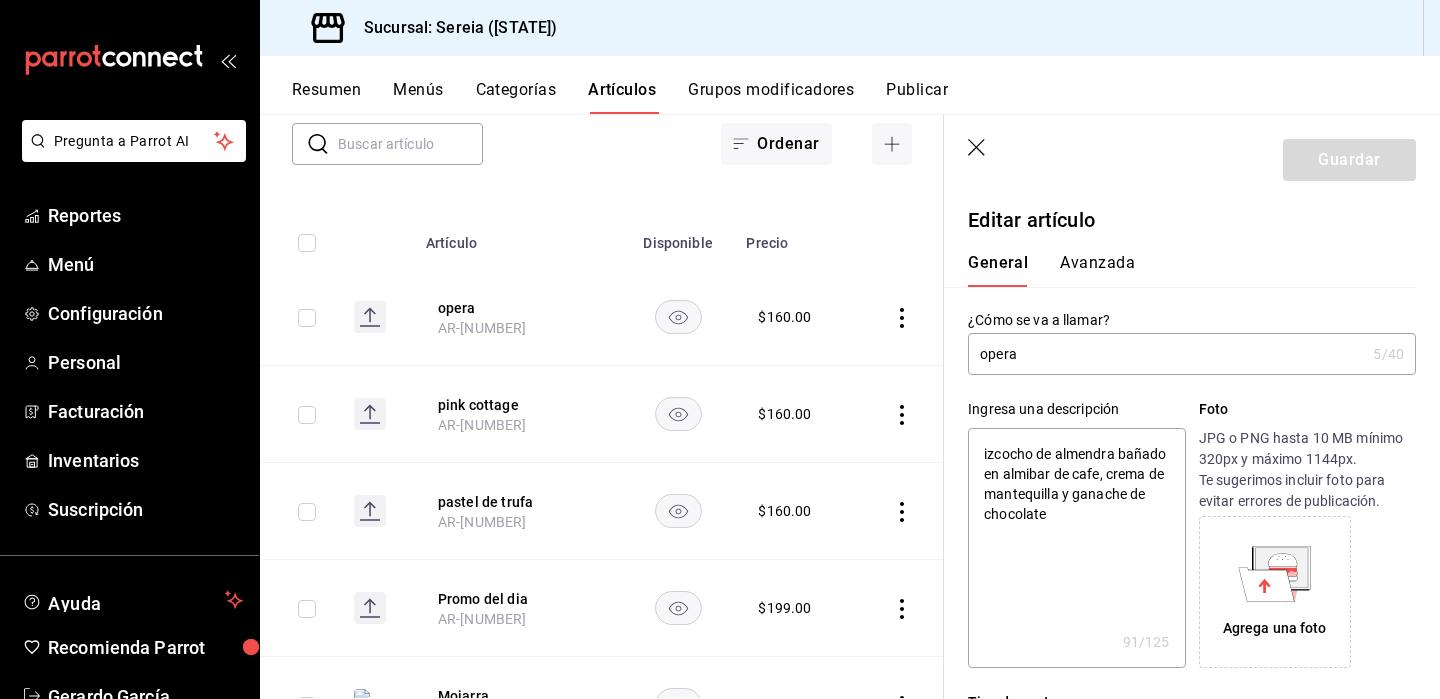 type on "x" 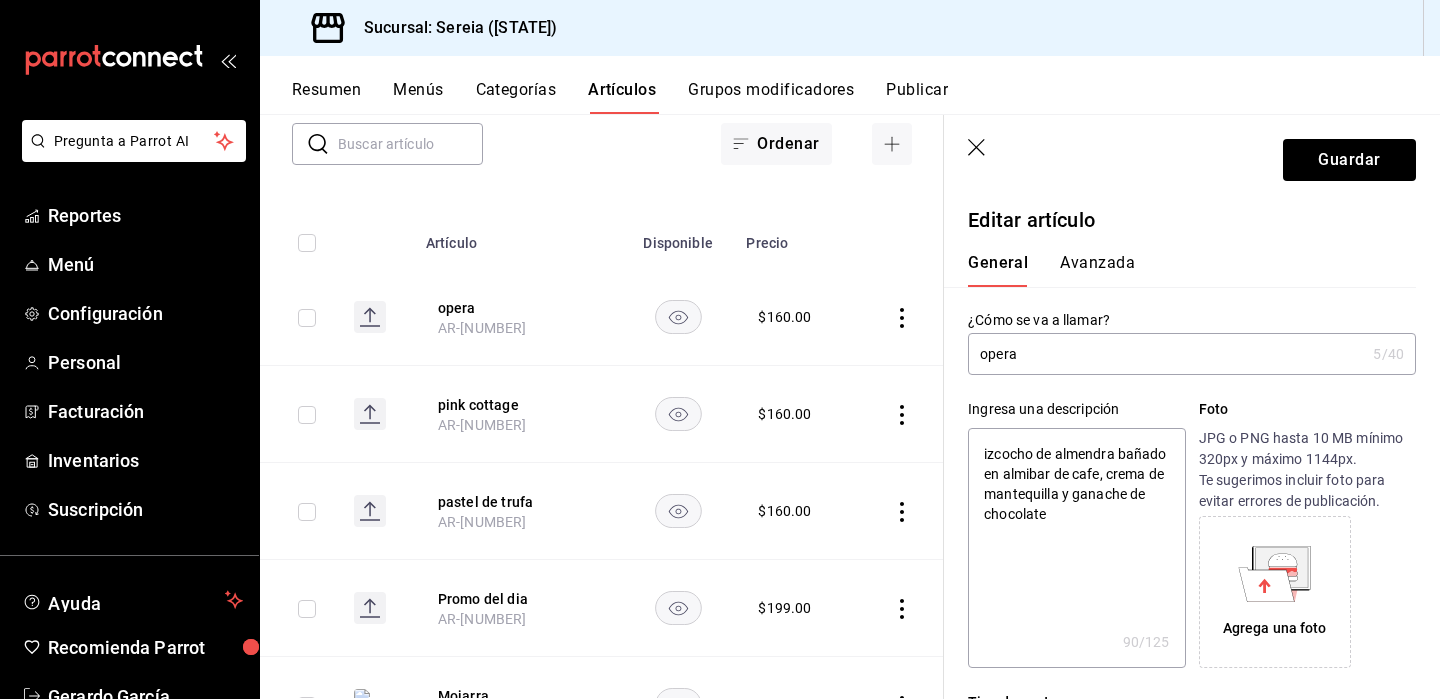 type on "Bizcocho de almendra bañado en almibar de cafe, crema de mantequilla y ganache de chocolate" 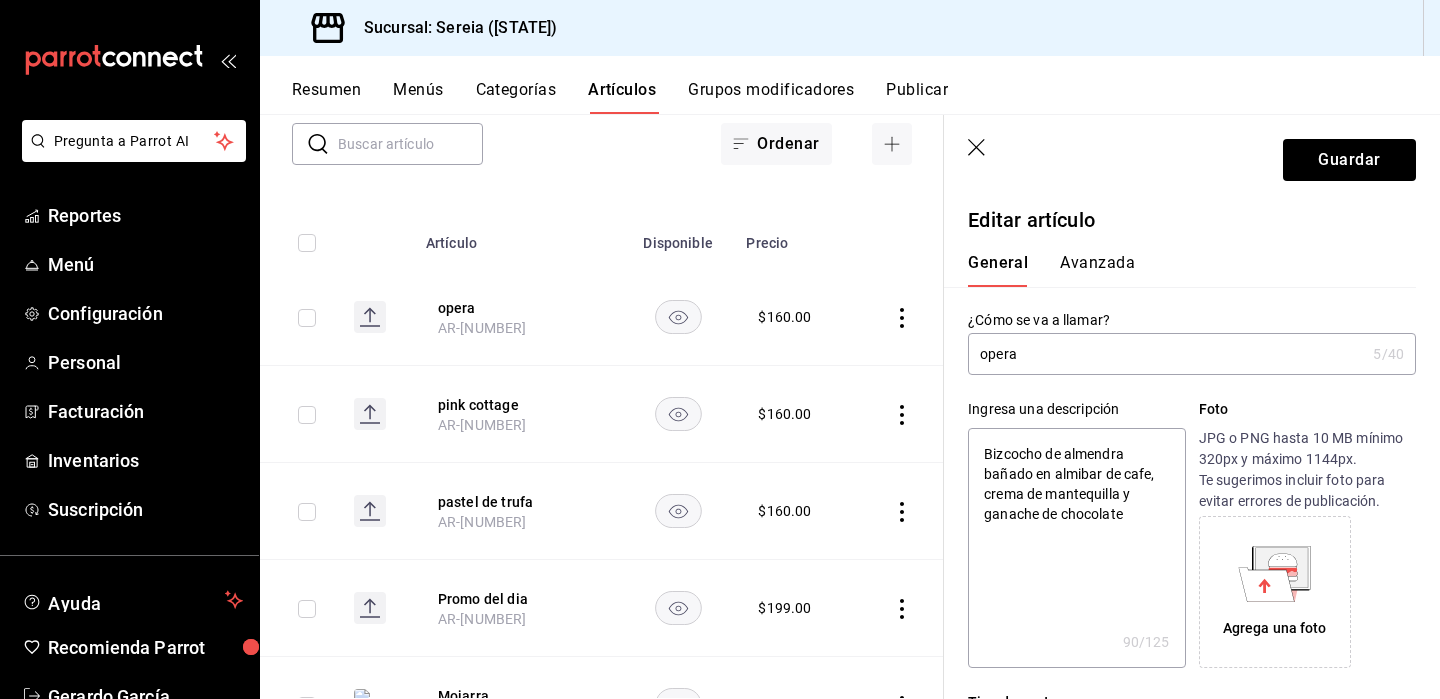 type on "x" 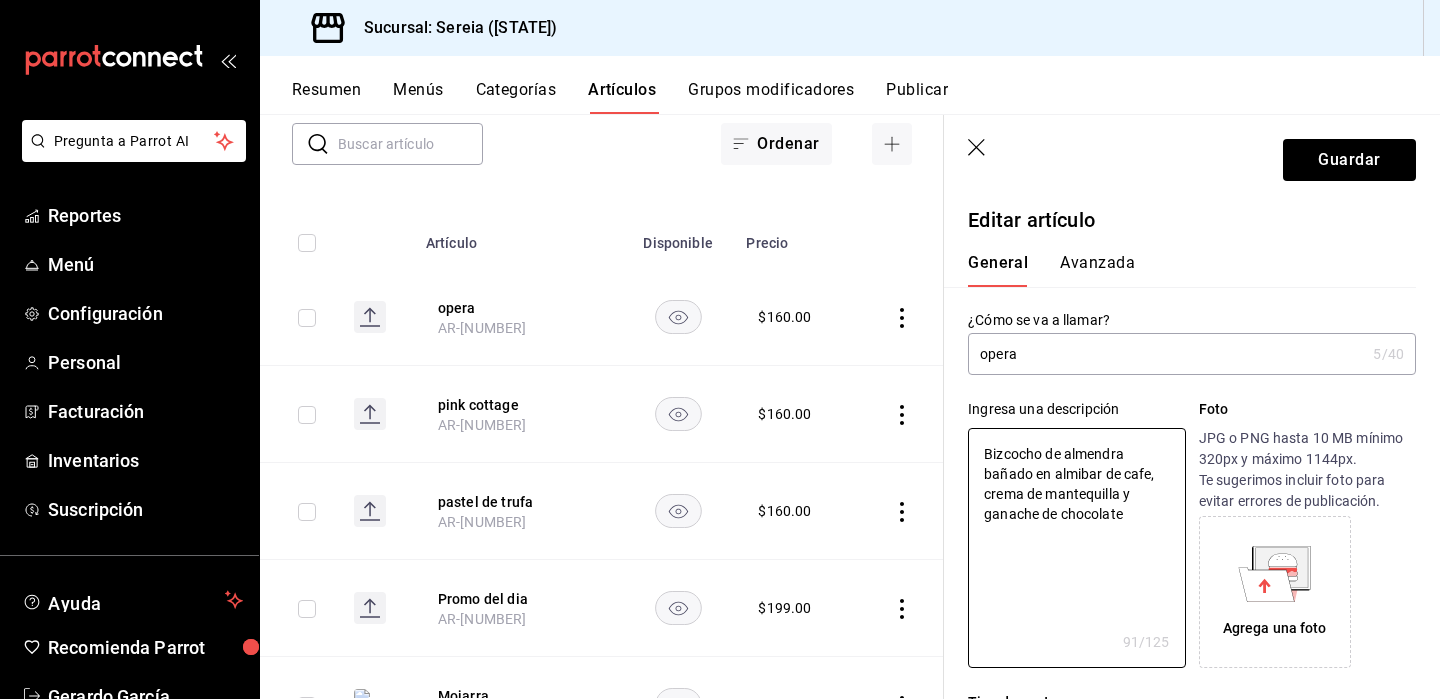 type on "Bizcocho de almendra bañado en almibar de cafe, crema de mantequilla y ganache de chocolate" 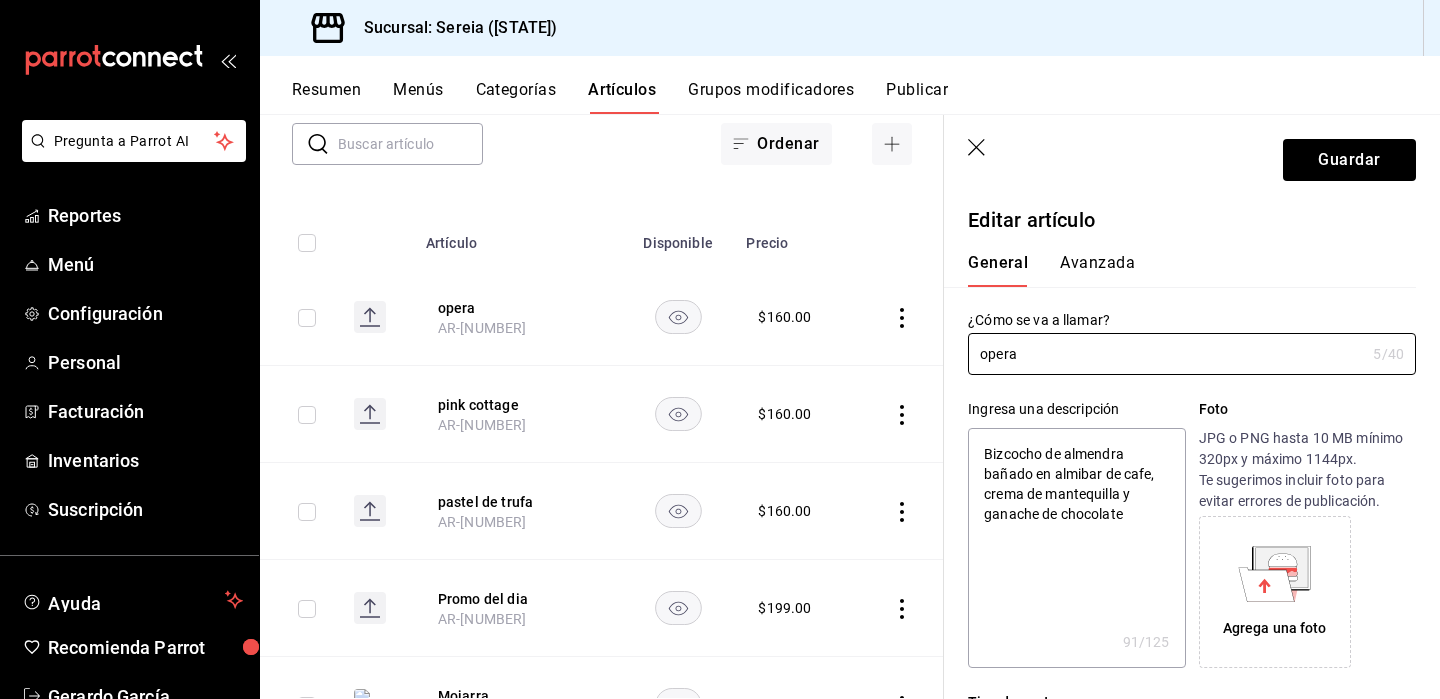 type on "pera" 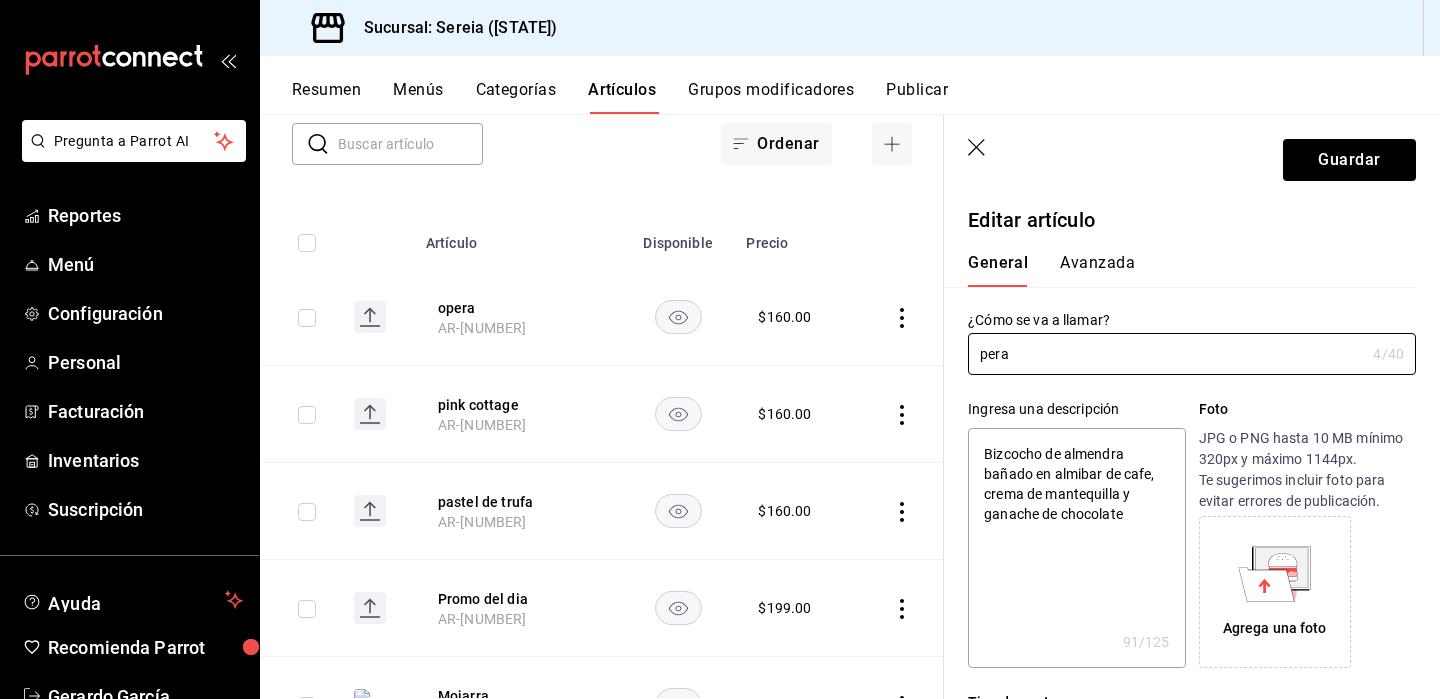type on "pera" 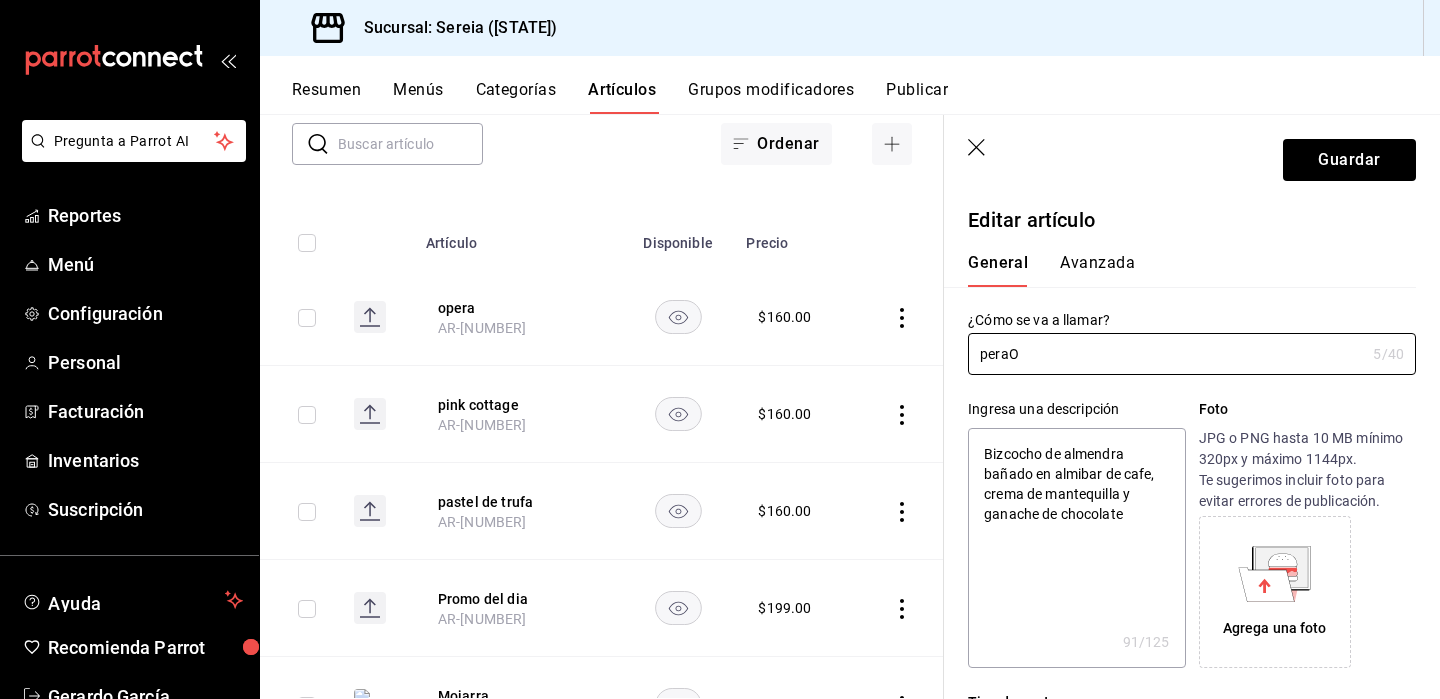 type on "pera" 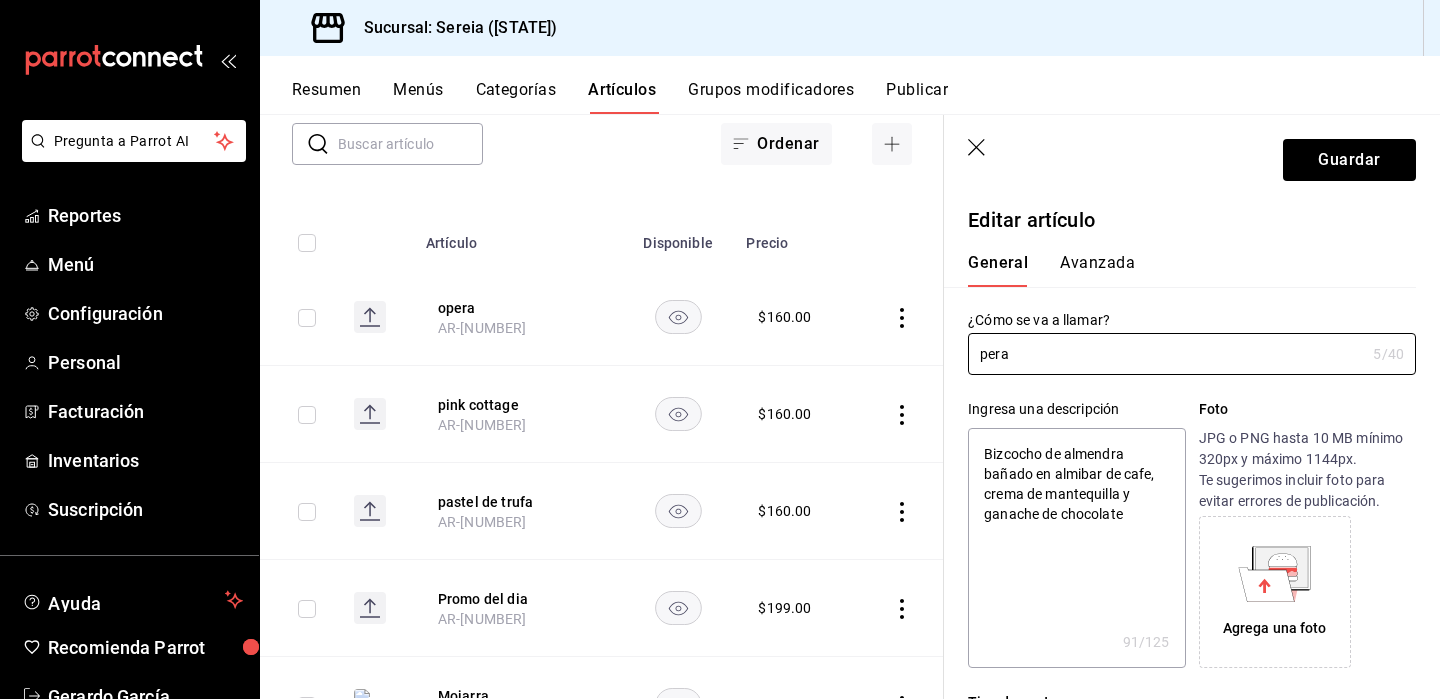 type on "x" 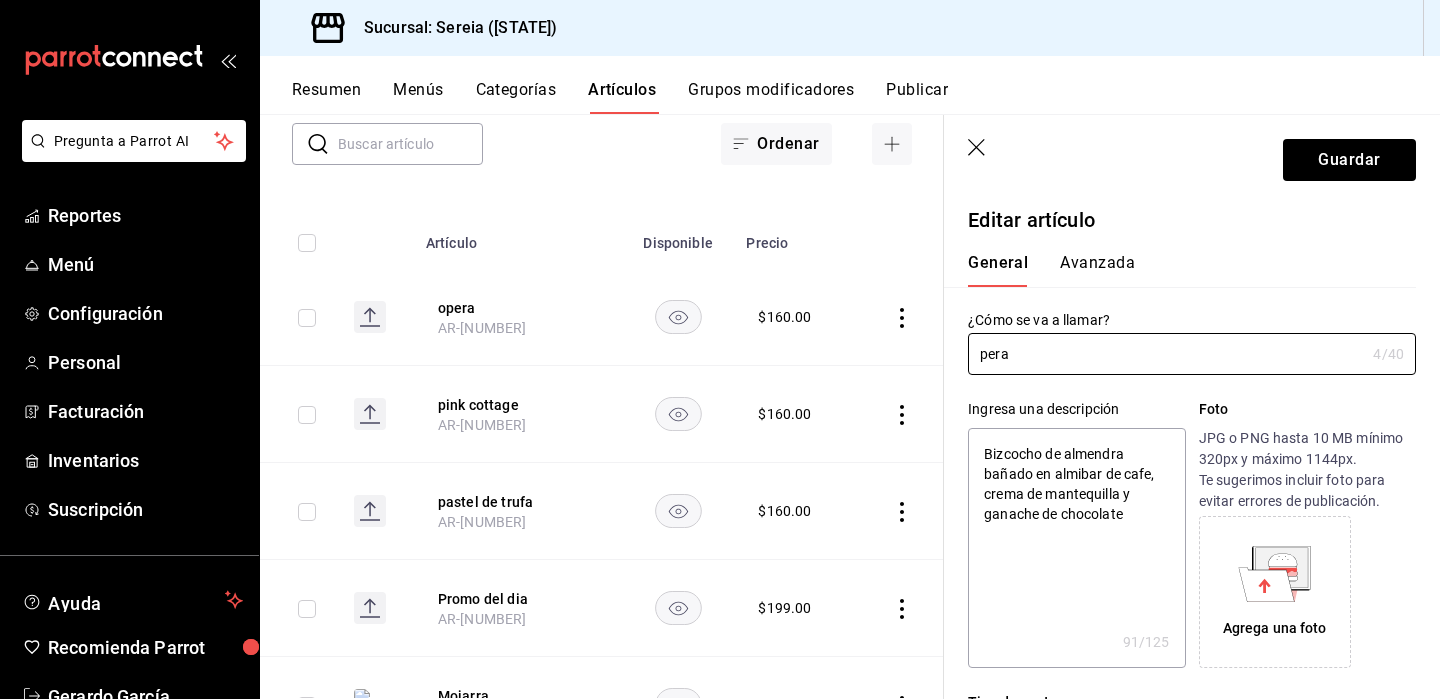 type on "´pera" 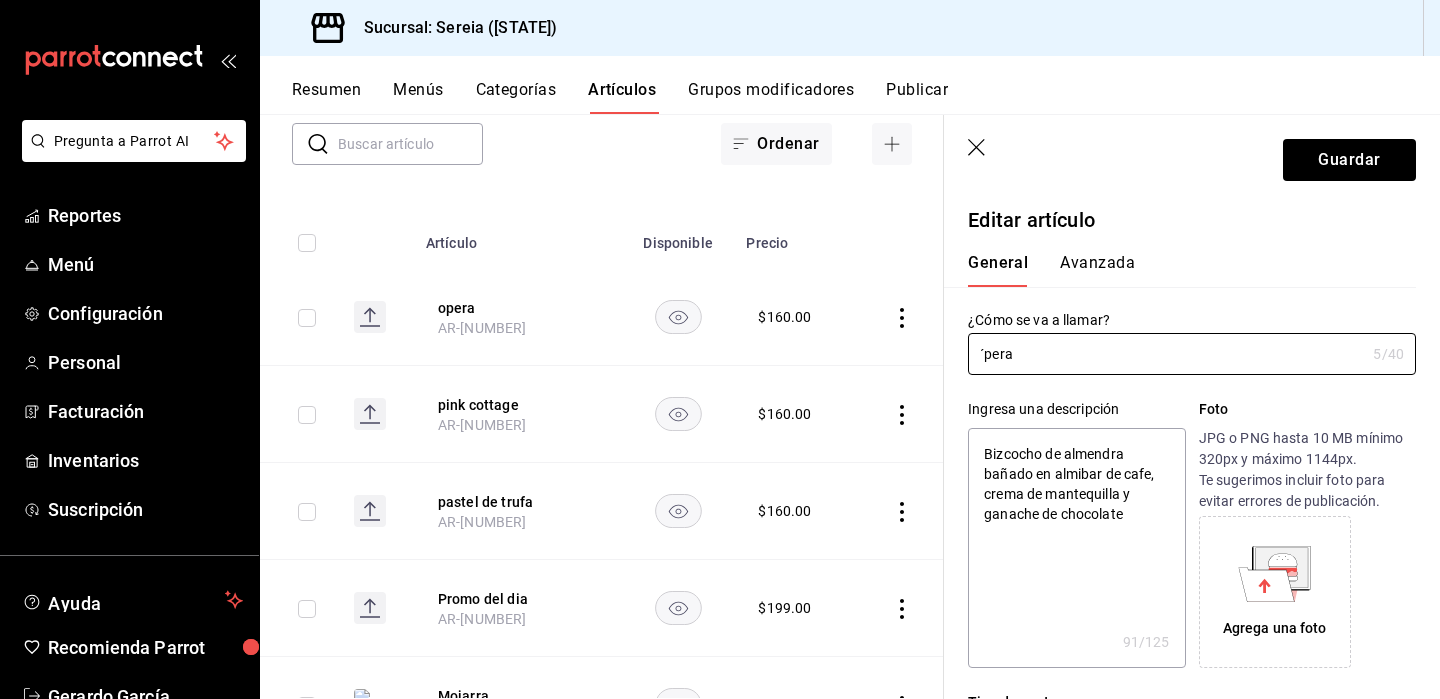 type on "Ópera" 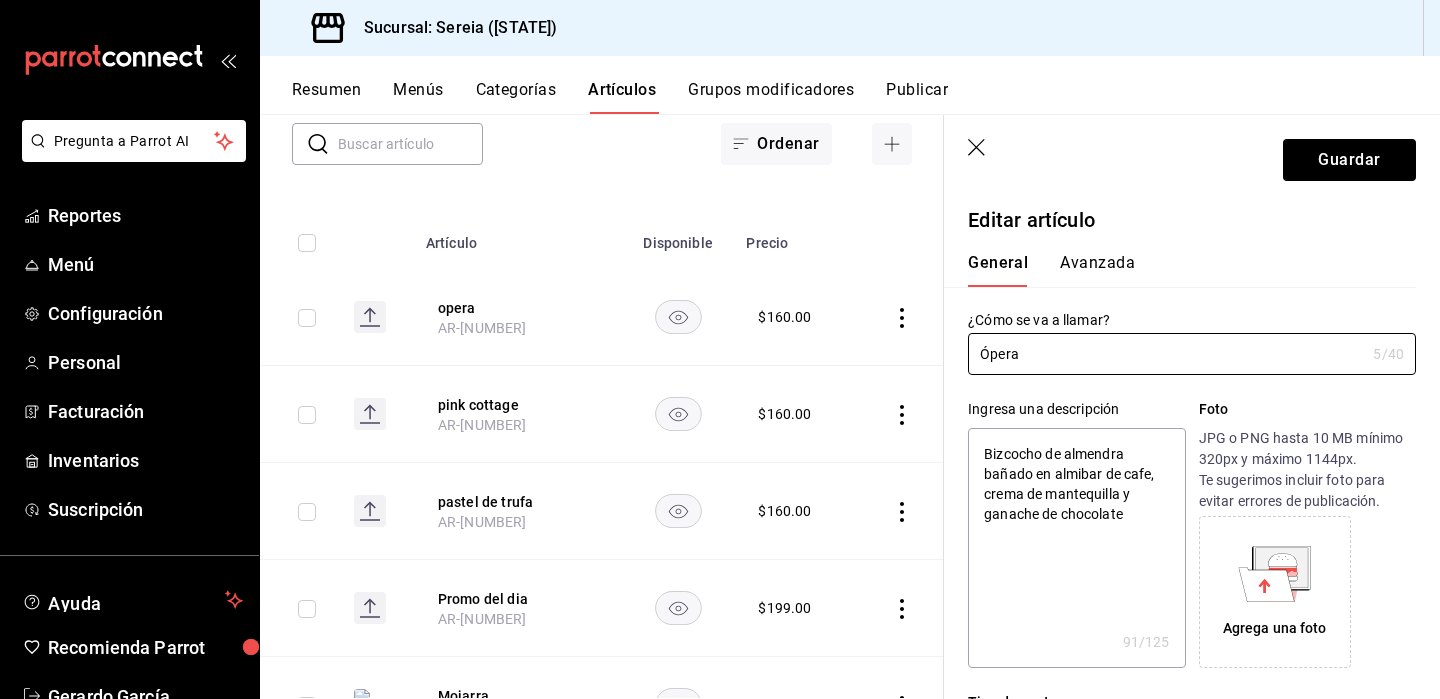 type on "Ópera" 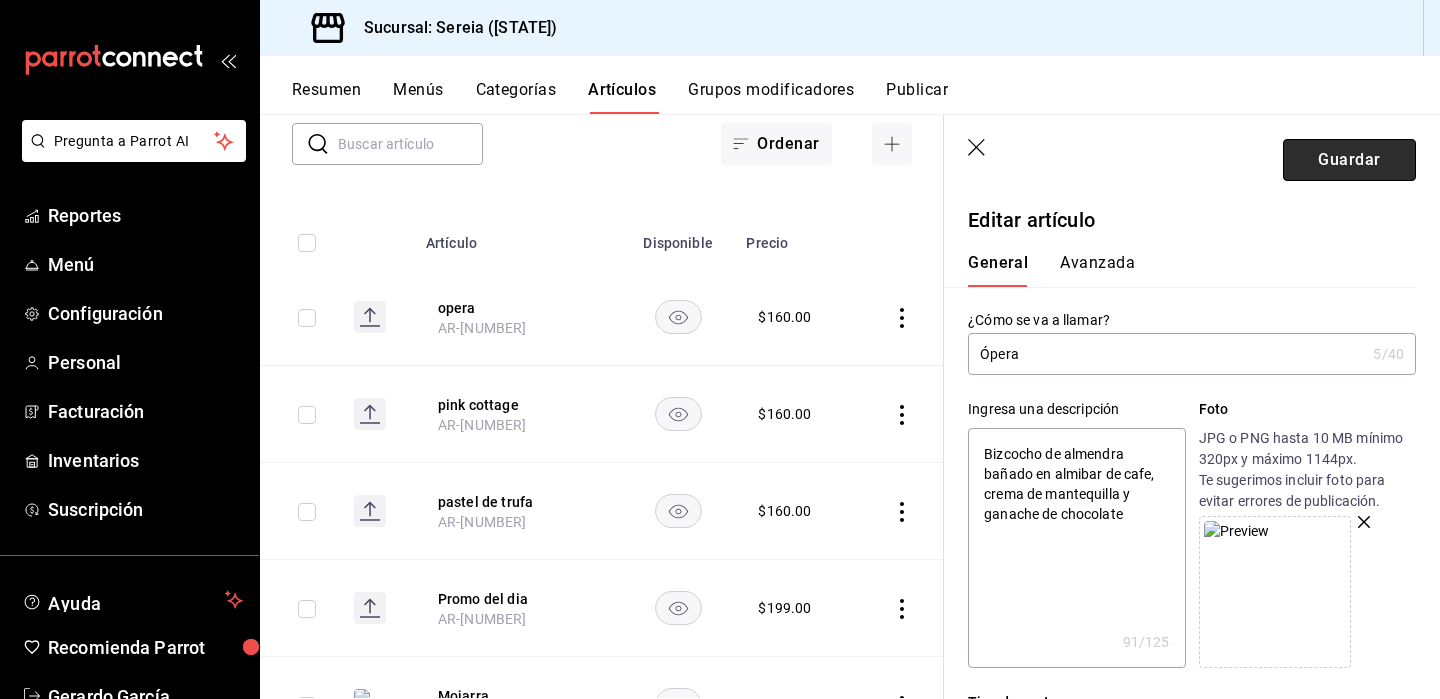 click on "Guardar" at bounding box center (1349, 160) 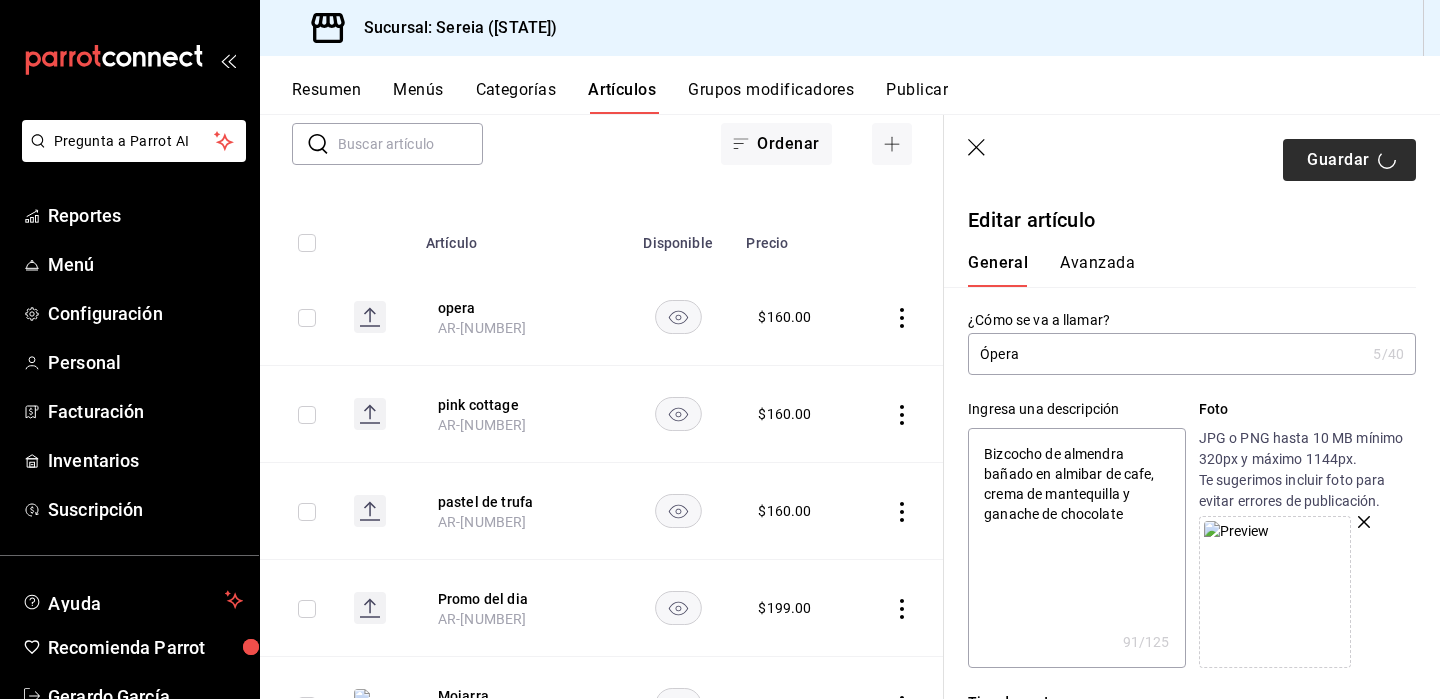 type on "x" 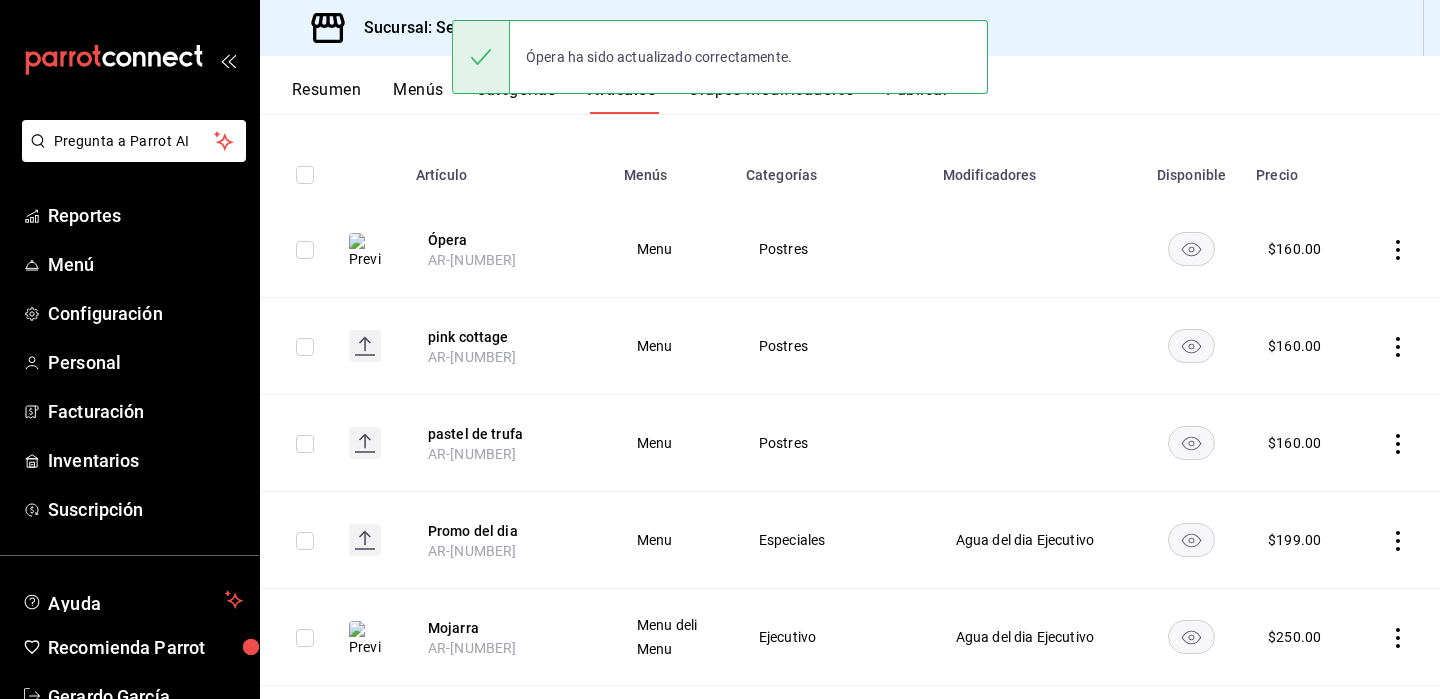 scroll, scrollTop: 197, scrollLeft: 0, axis: vertical 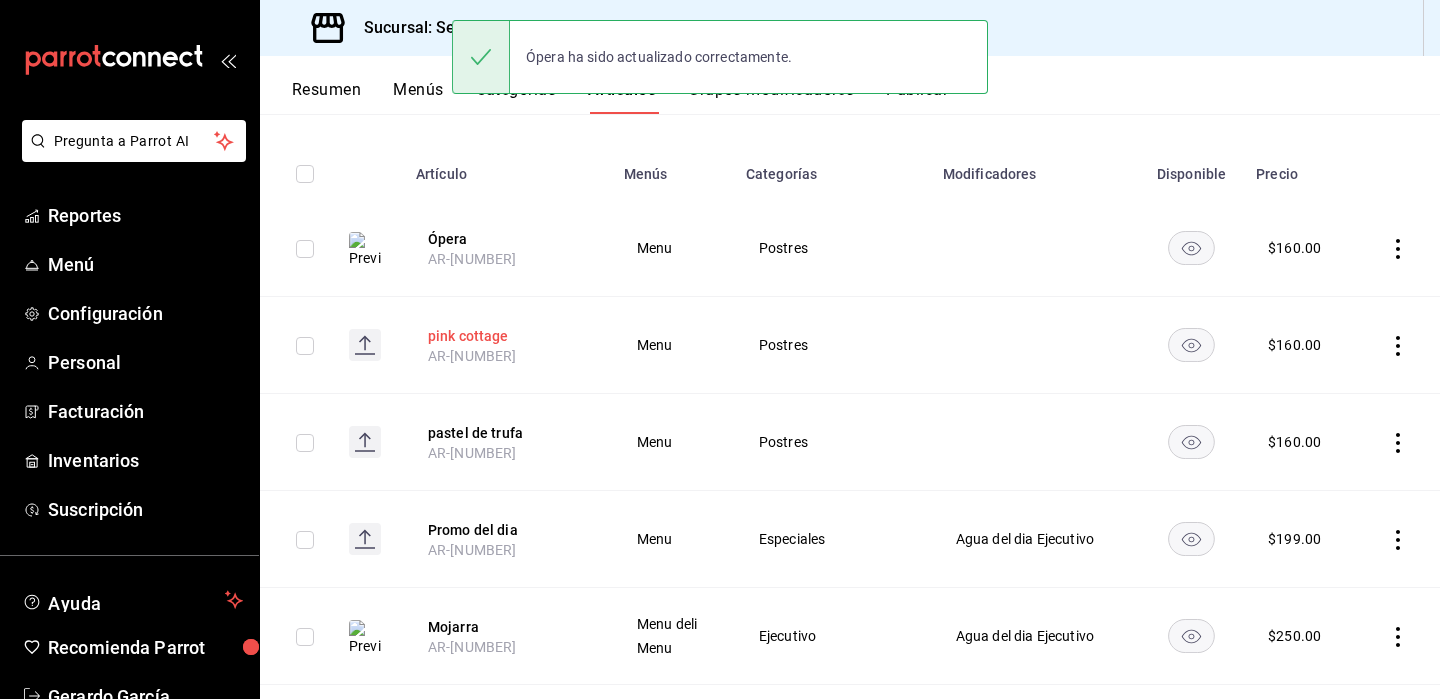 click on "pink cottage" at bounding box center (508, 336) 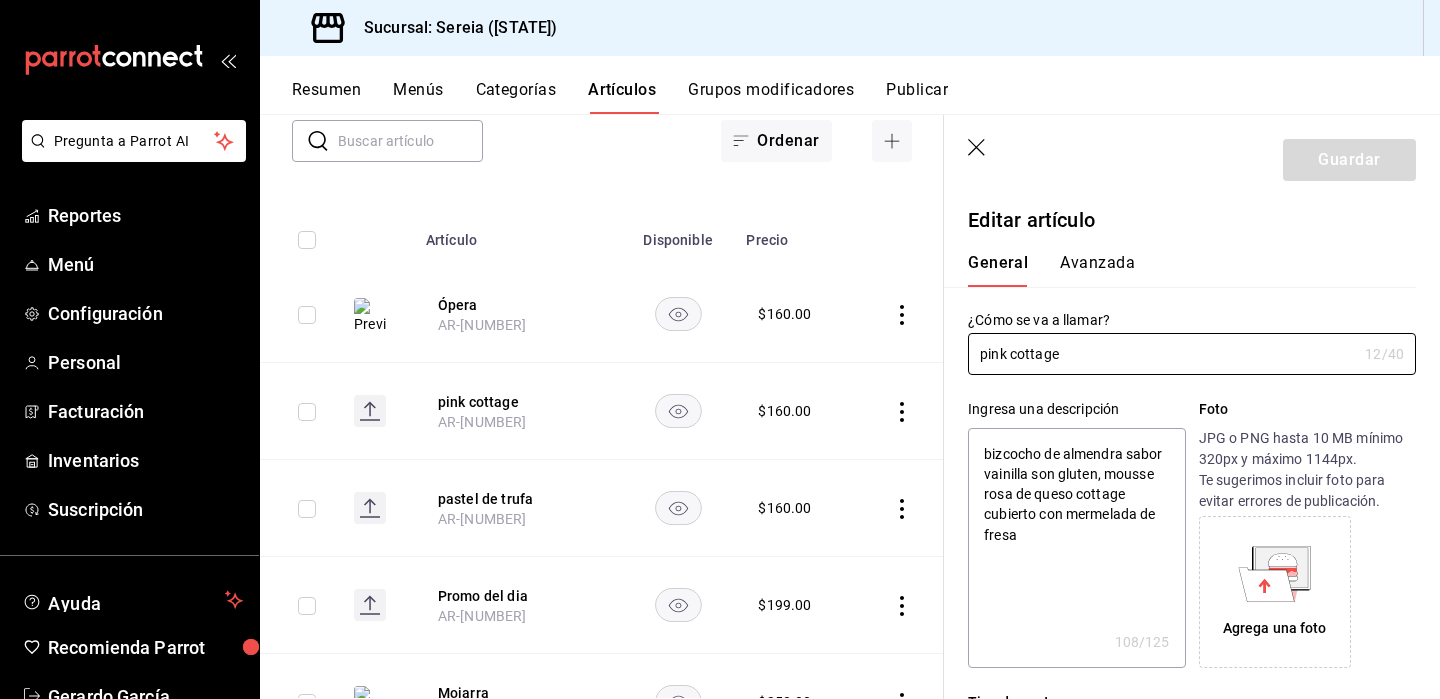 type on "x" 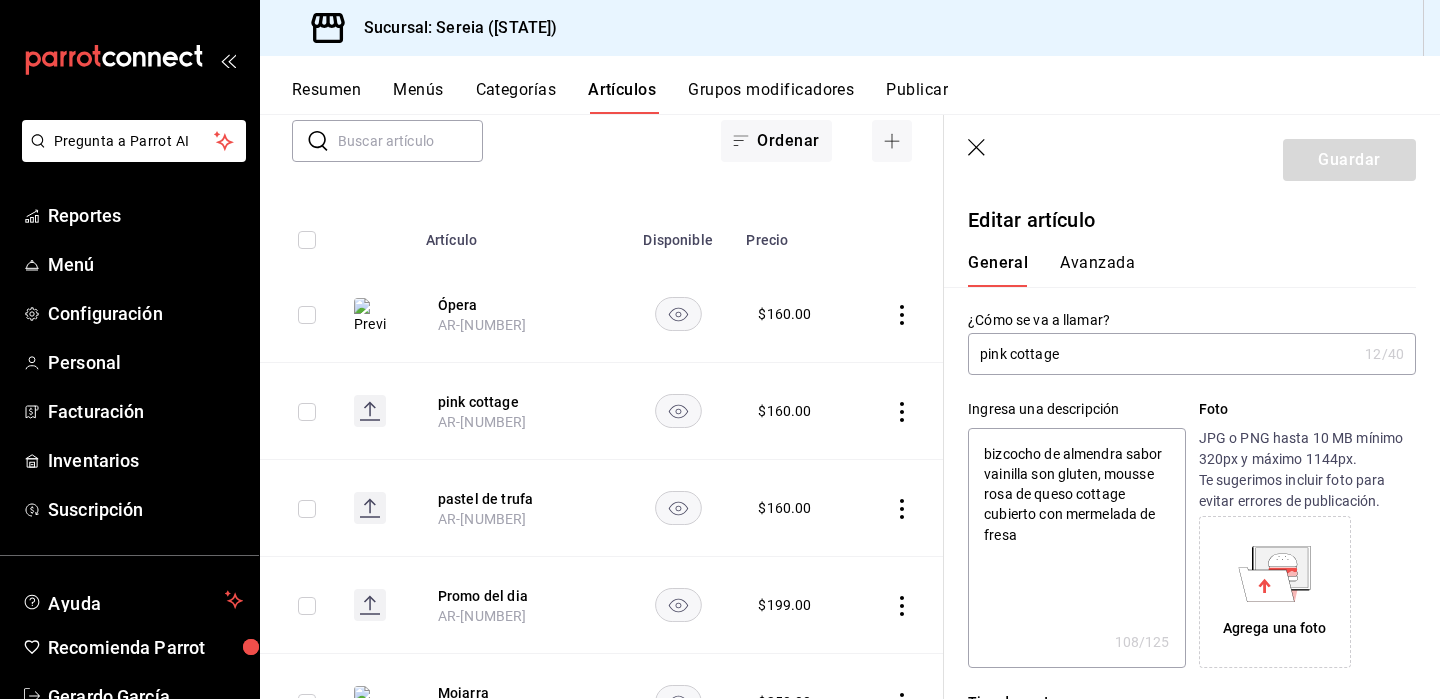 click on "pink cottage" at bounding box center (1162, 354) 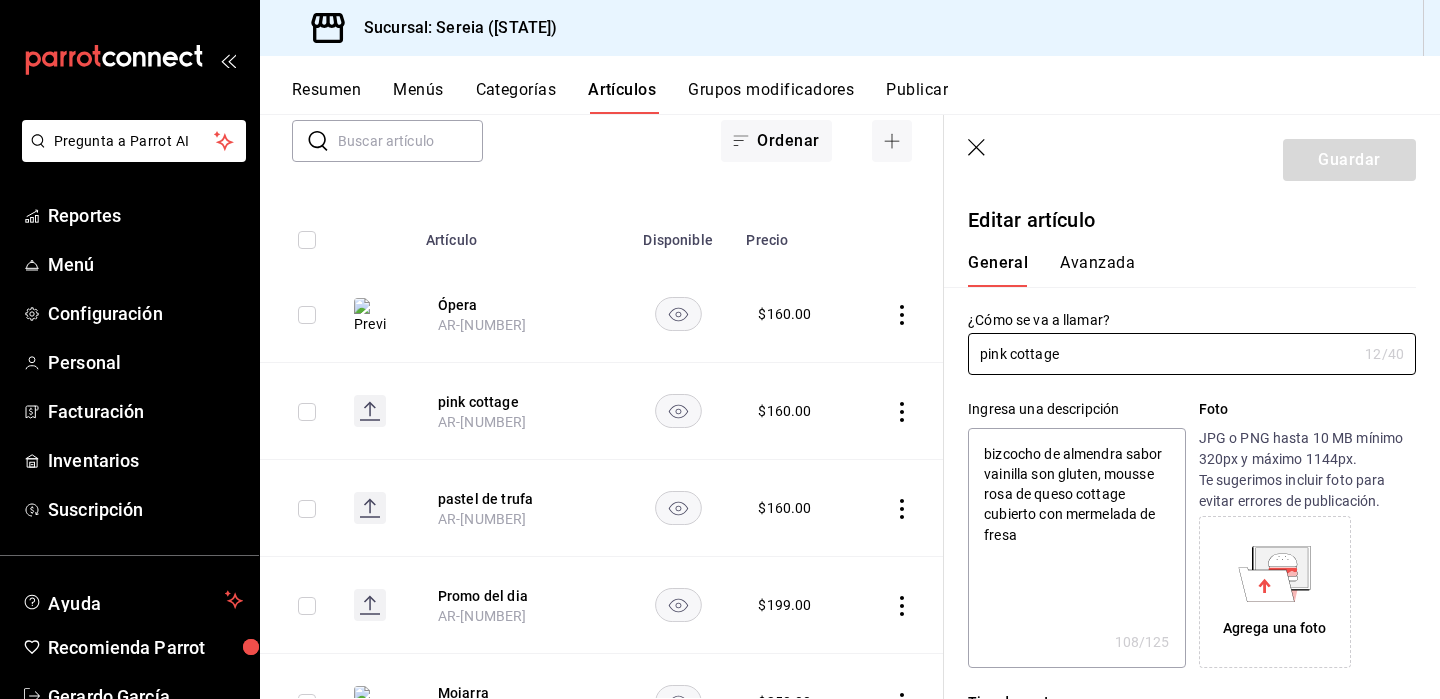 type on "ink cottage" 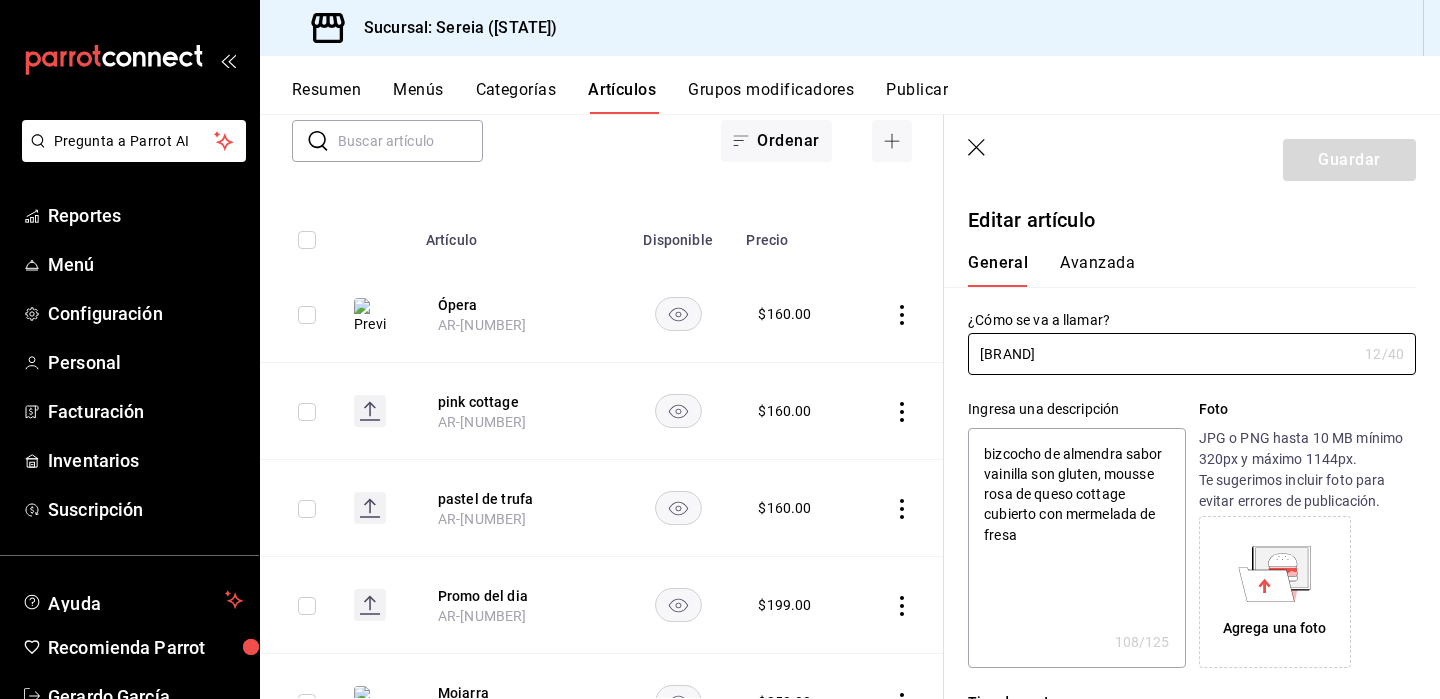 type on "x" 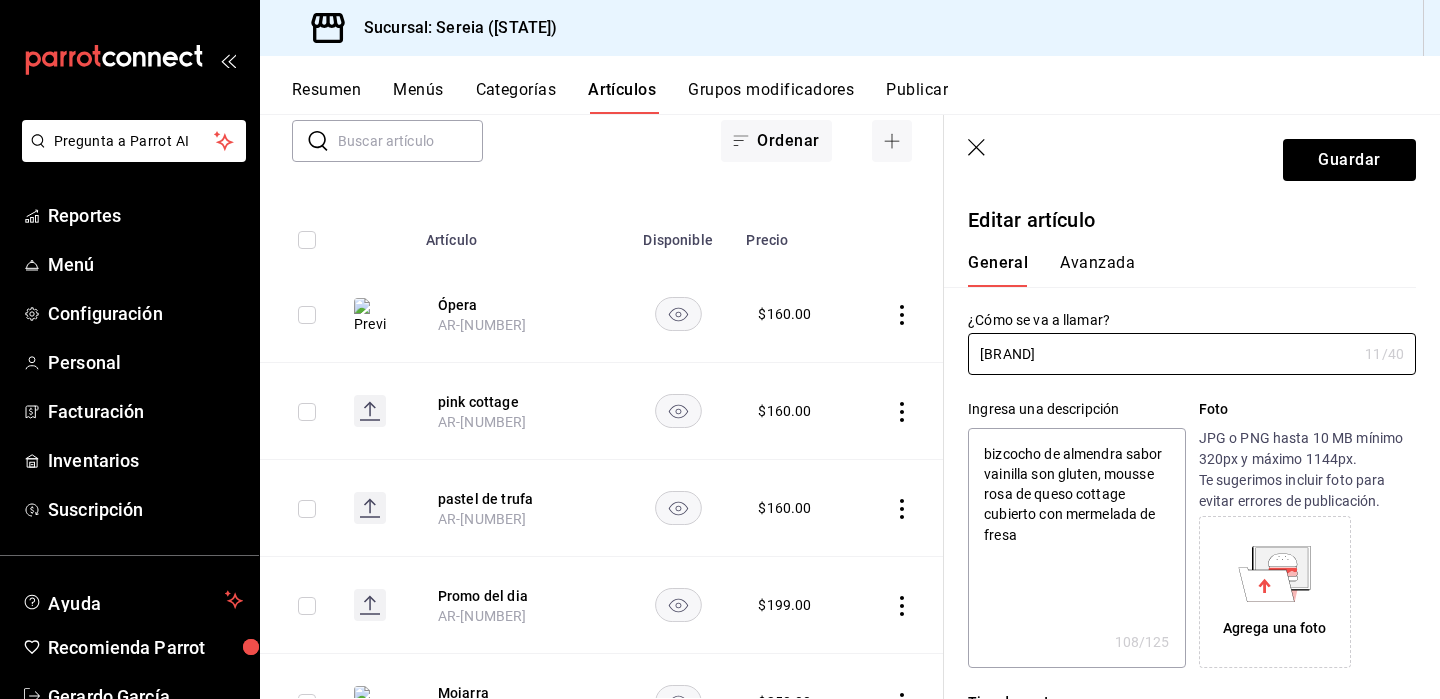 type on "Pink cottage" 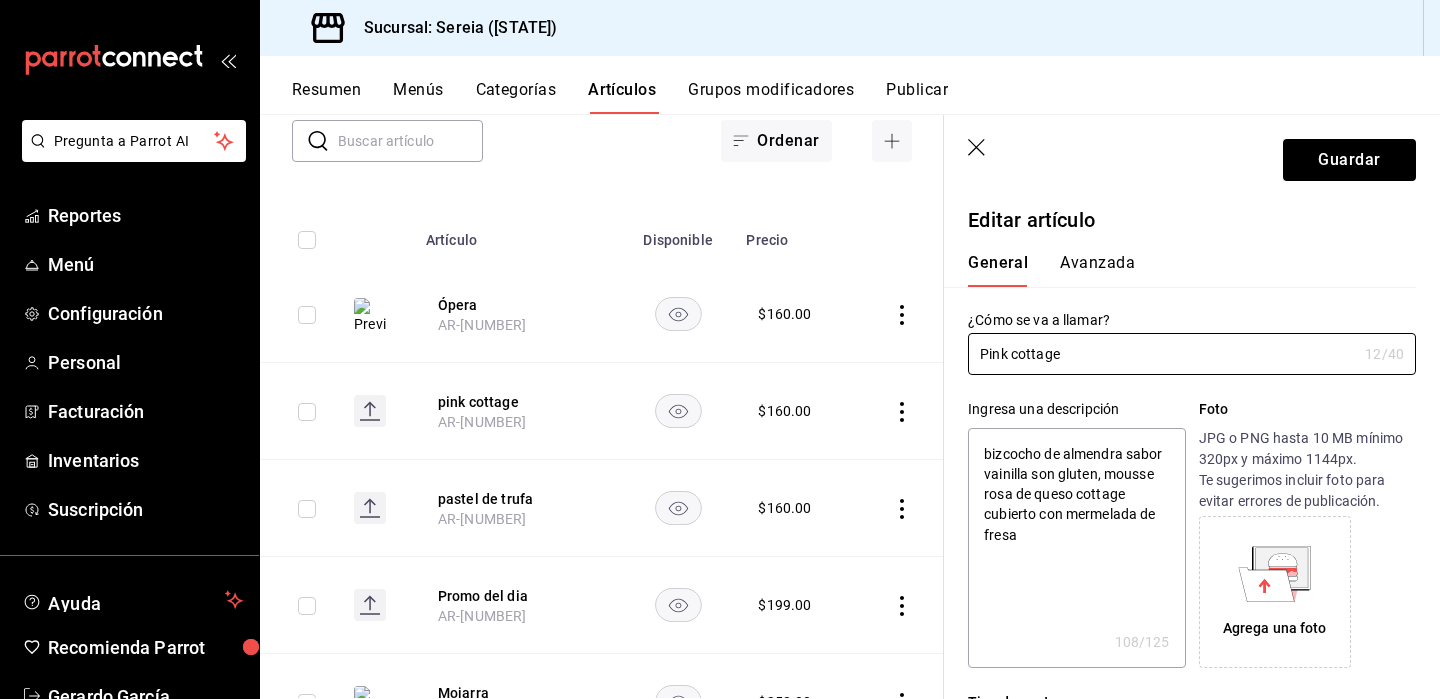 type on "Pink cottage" 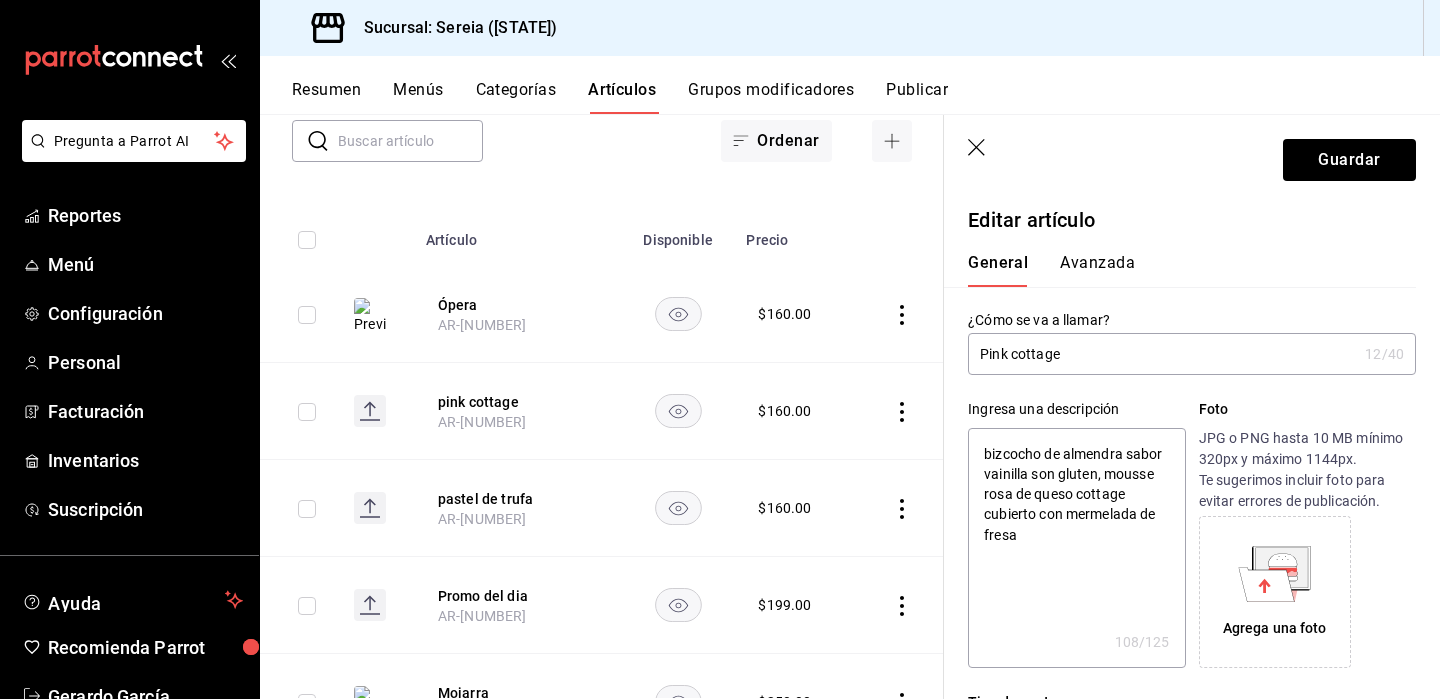 type on "izcocho de almendra sabor vainilla son gluten, mousse rosa de queso cottage cubierto con mermelada de fresa" 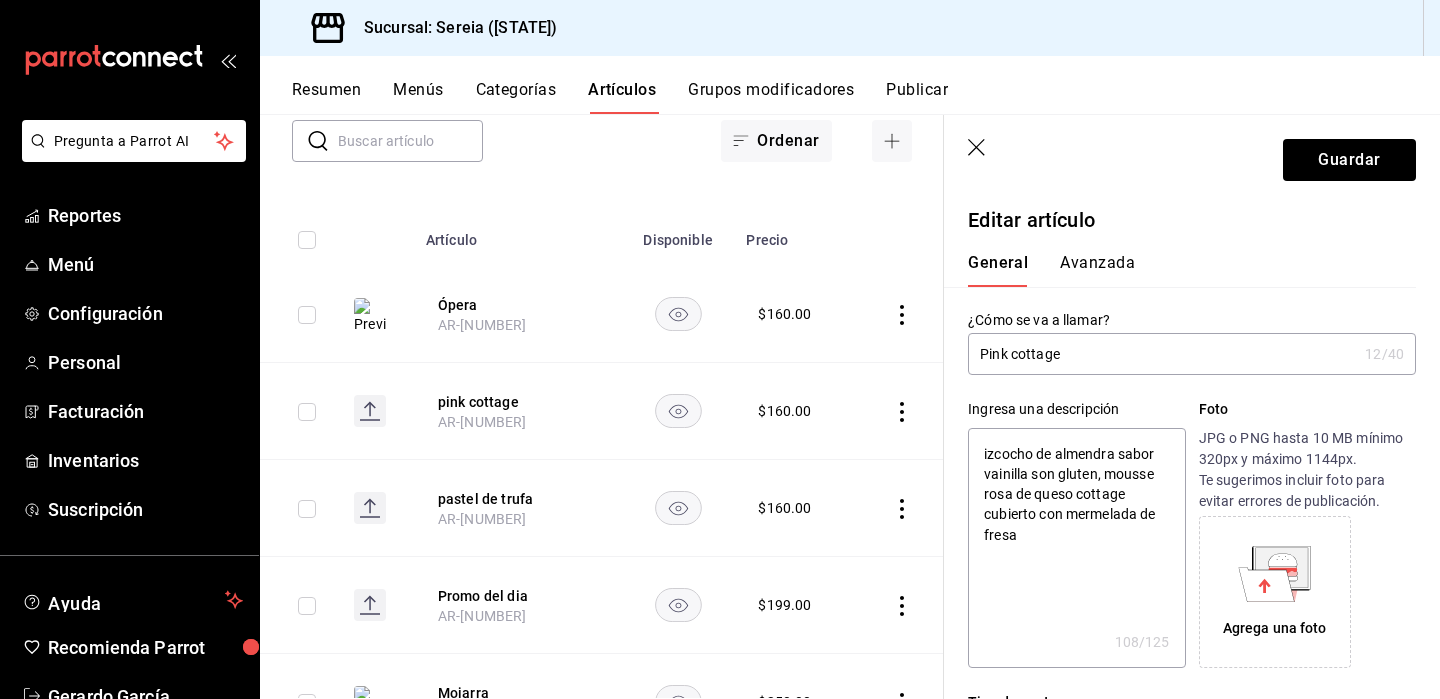 type on "x" 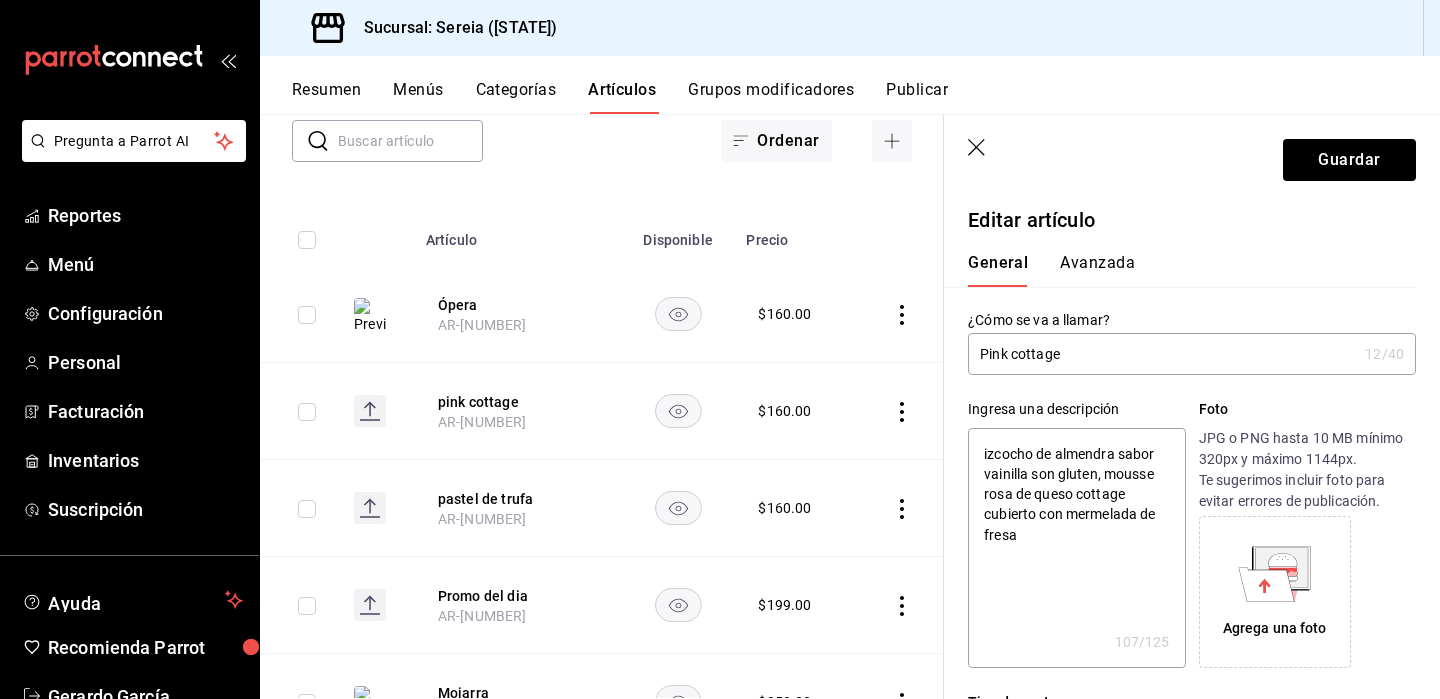 type on "Bizcocho de almendra sabor vainilla son gluten, mousse rosa de queso cottage cubierto con mermelada de fresa" 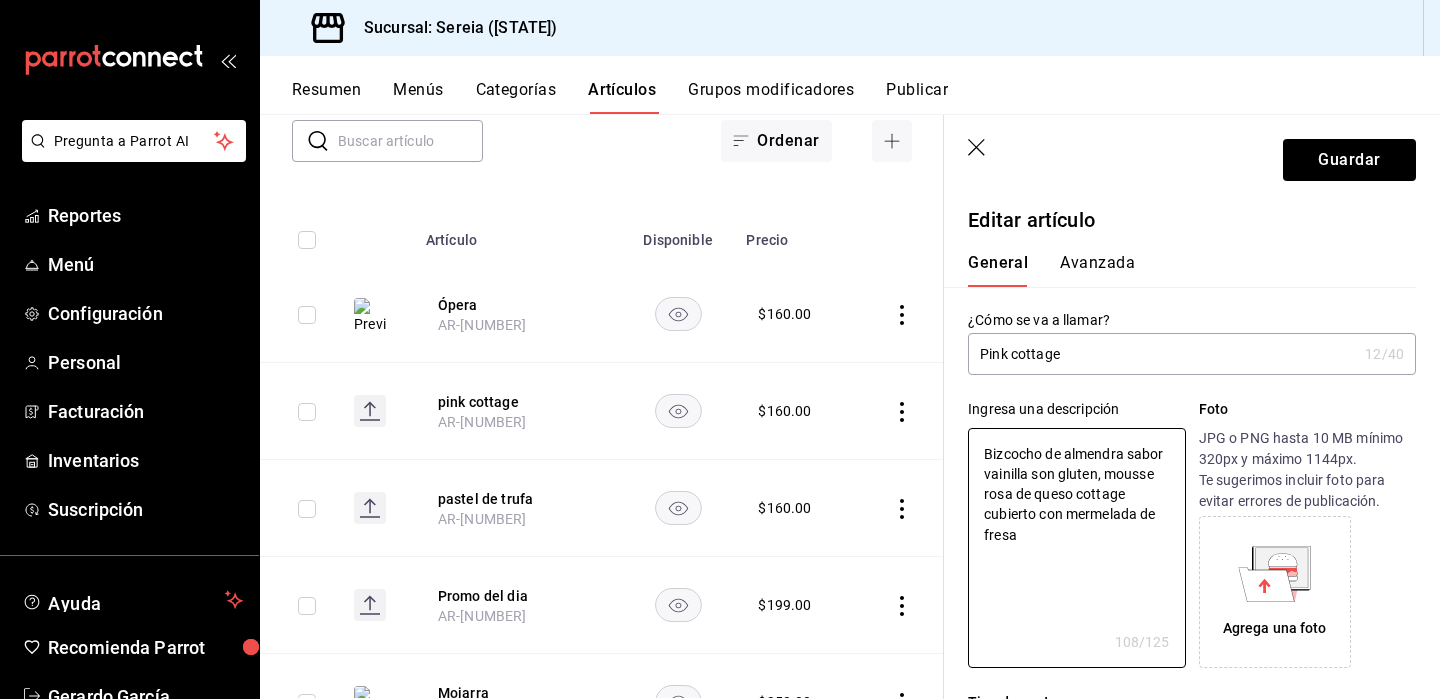 type on "Bizcocho de almendra sabor vainilla son gluten, mousse rosa de queso cottage cubierto con mermelada de fresa" 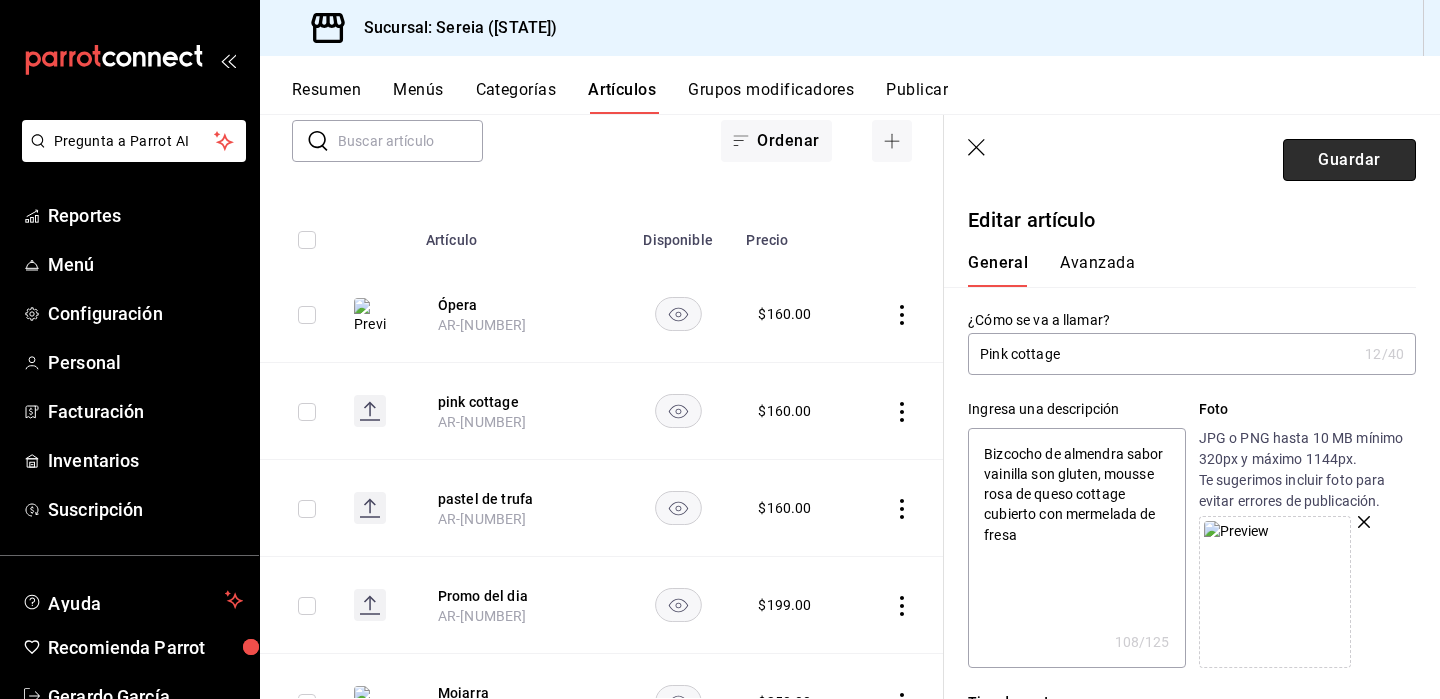 click on "Guardar" at bounding box center (1349, 160) 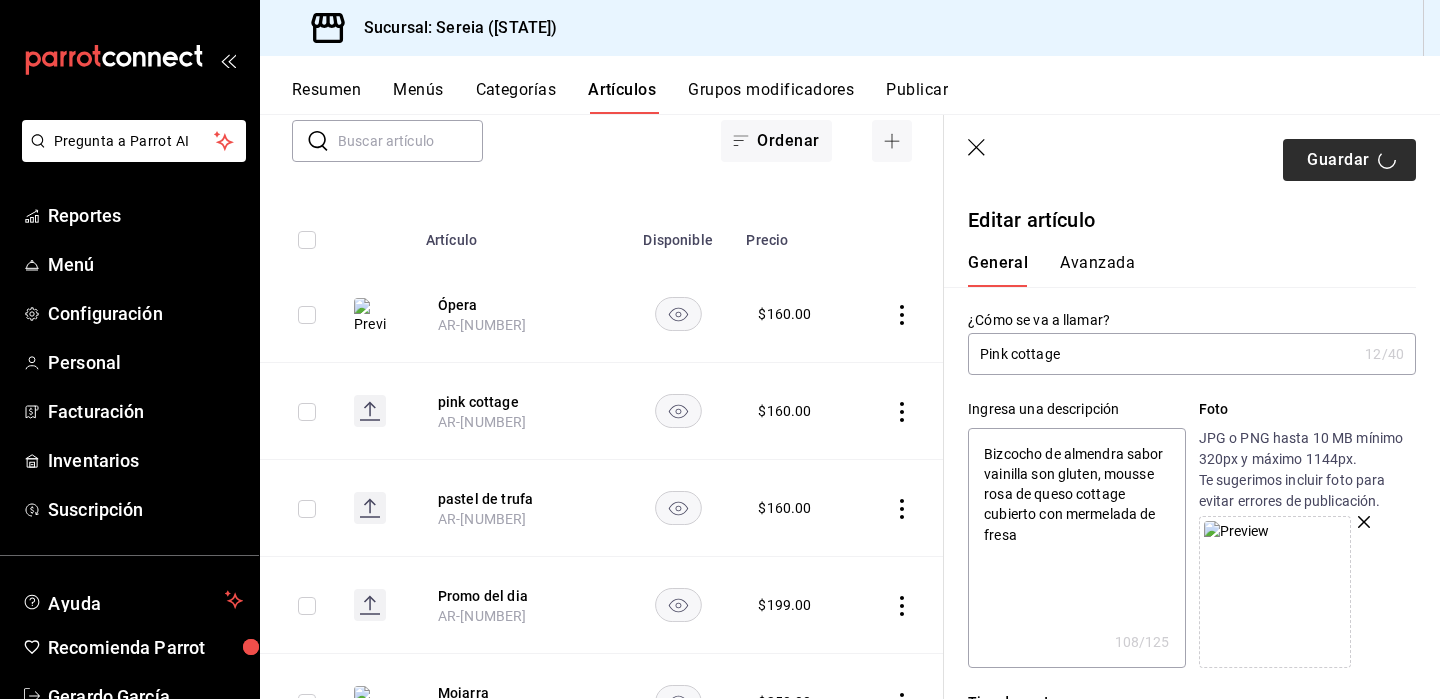 type on "x" 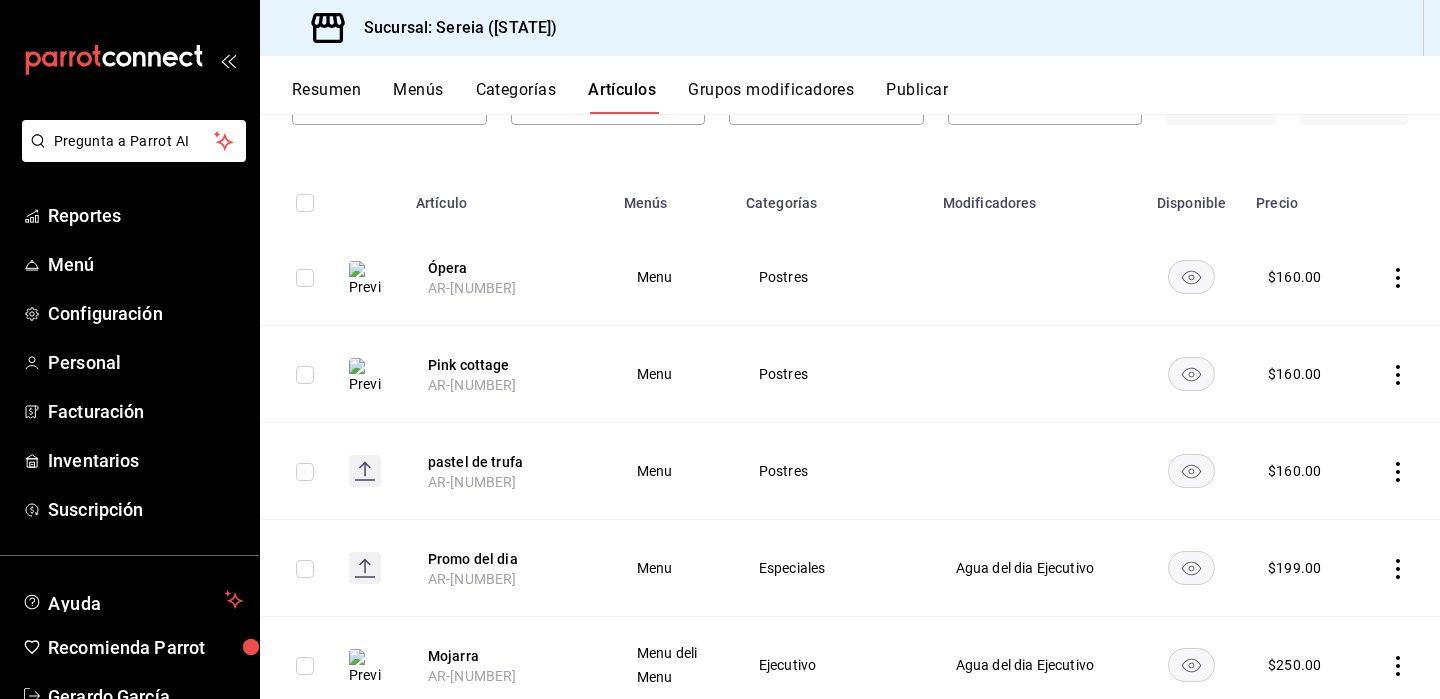 scroll, scrollTop: 171, scrollLeft: 0, axis: vertical 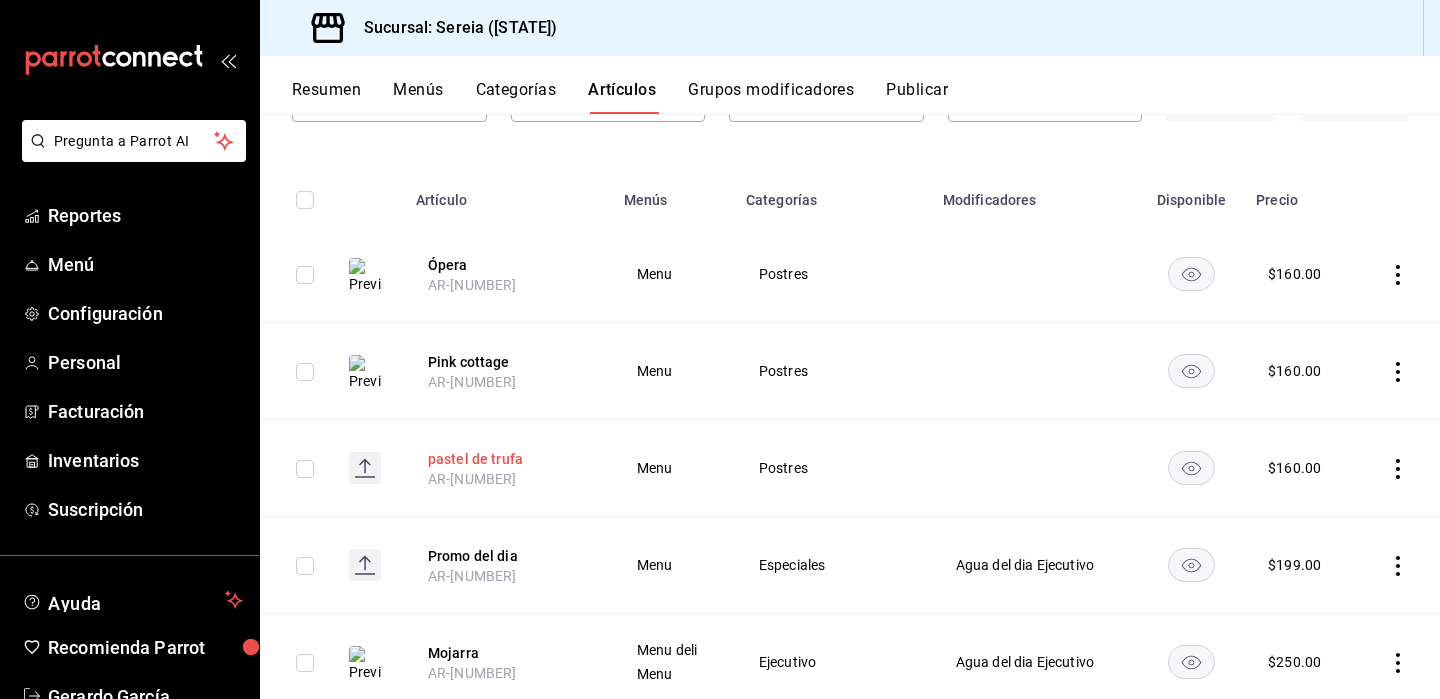 click on "pastel de trufa" at bounding box center (508, 459) 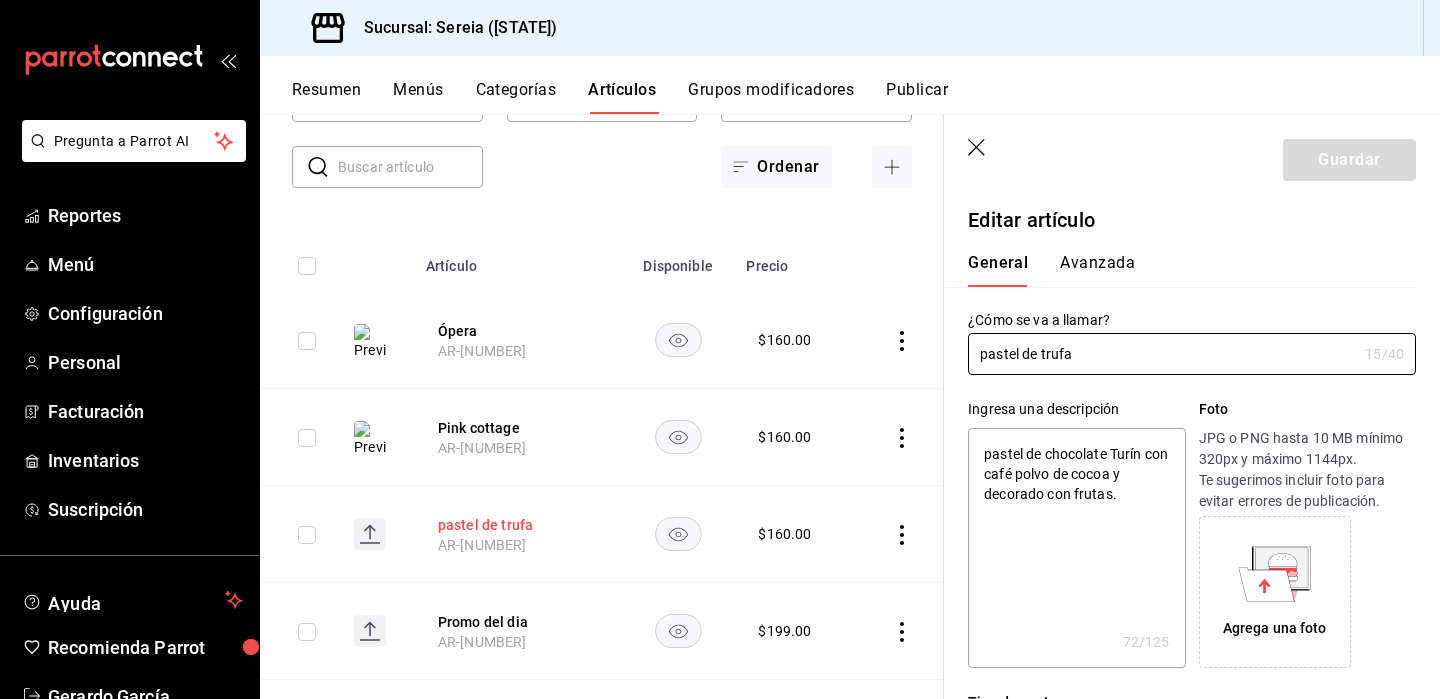 type on "x" 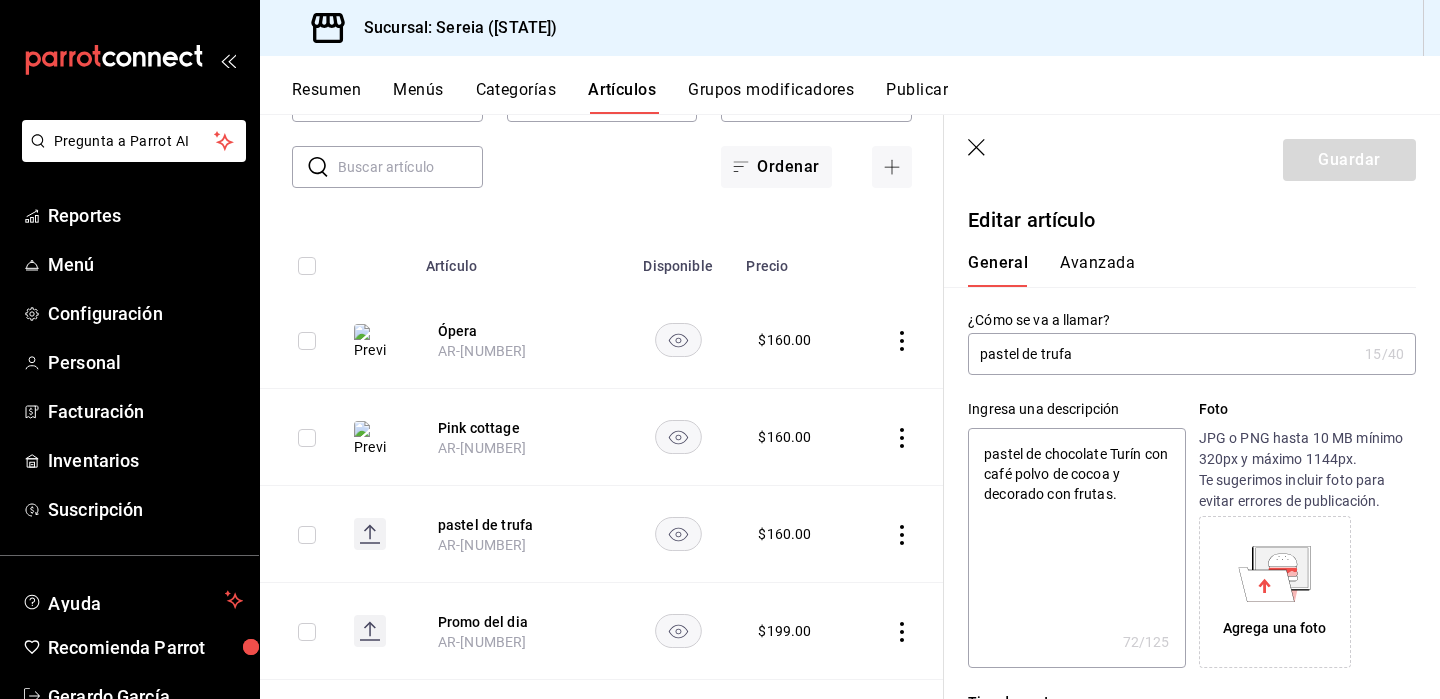 click on "pastel de trufa" at bounding box center (1162, 354) 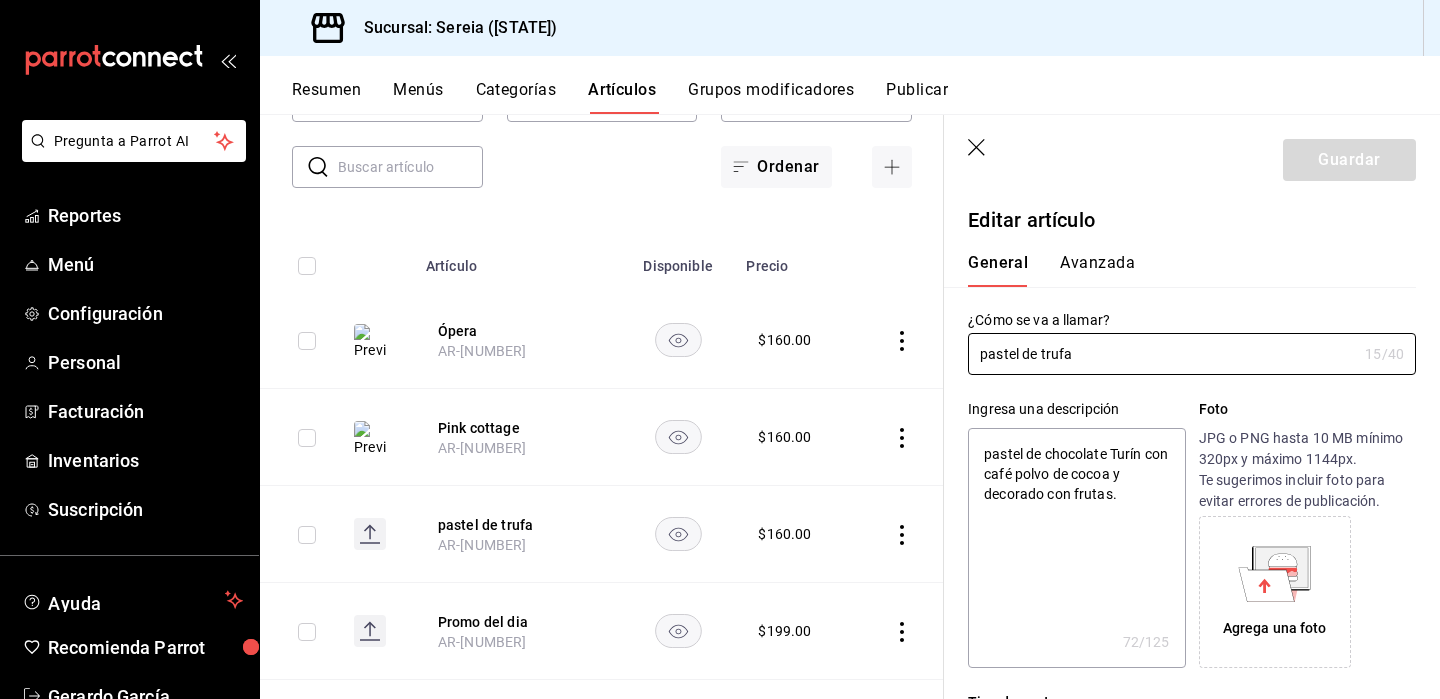 type on "astel de trufa" 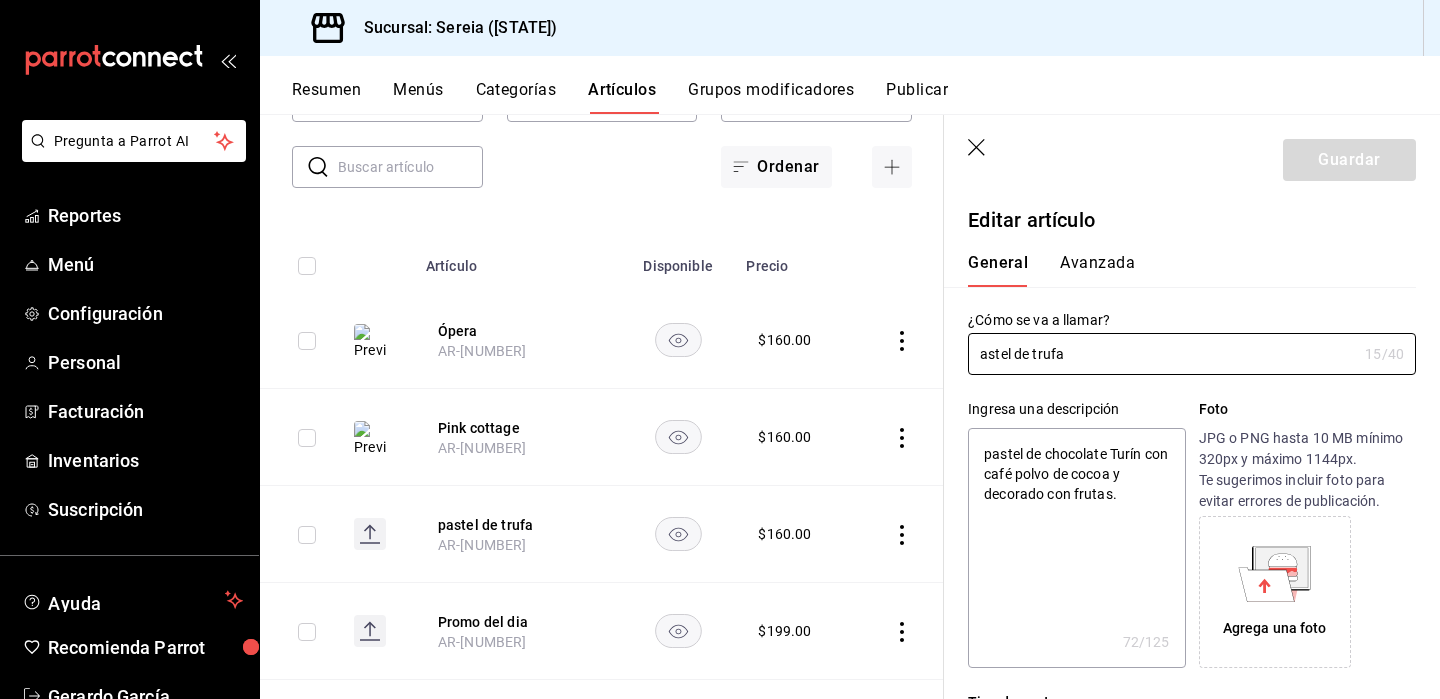 type on "x" 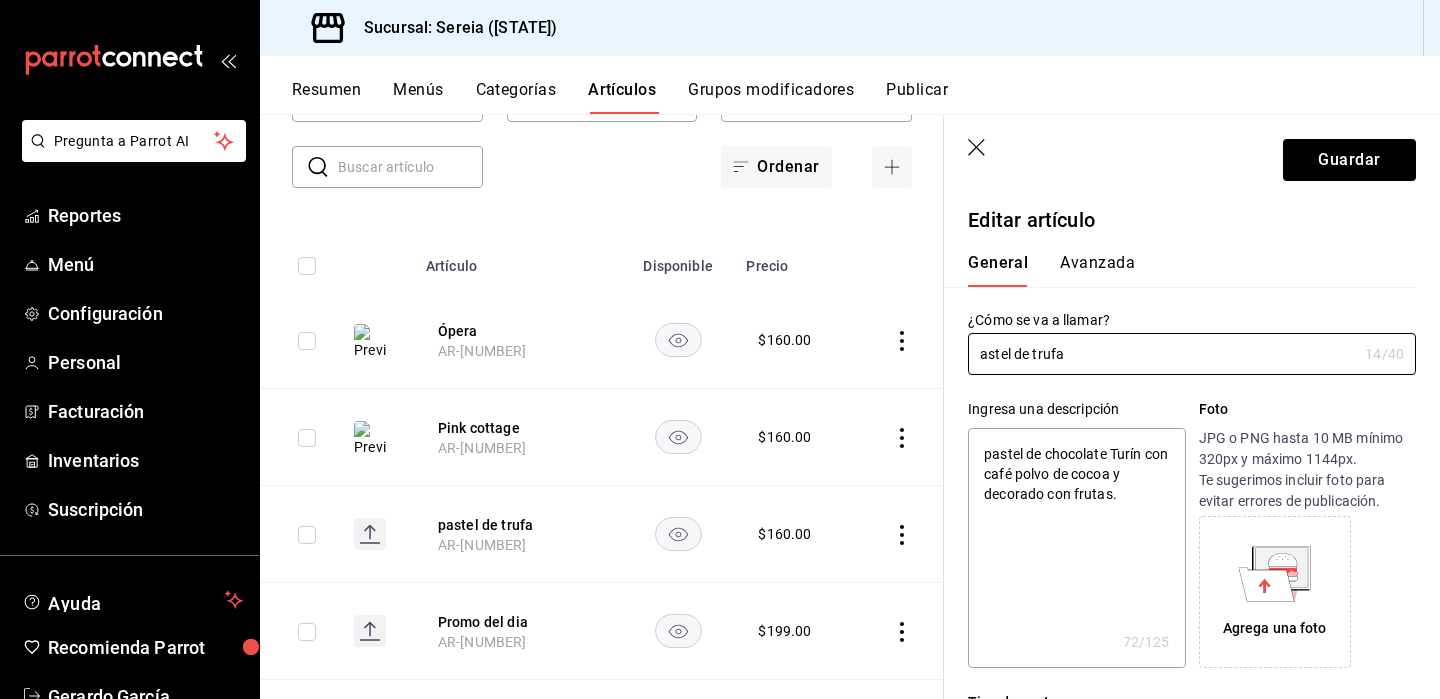 type on "Pastel de trufa" 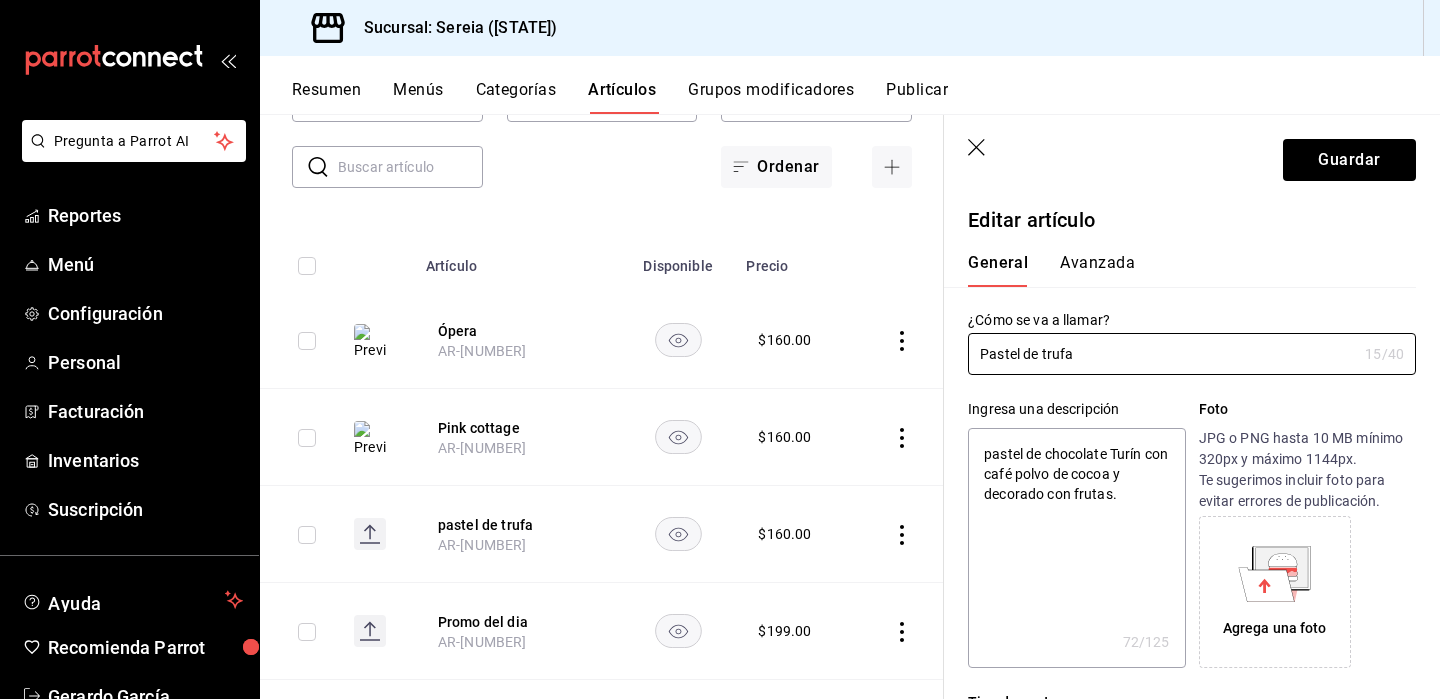 type on "Pastel de trufa" 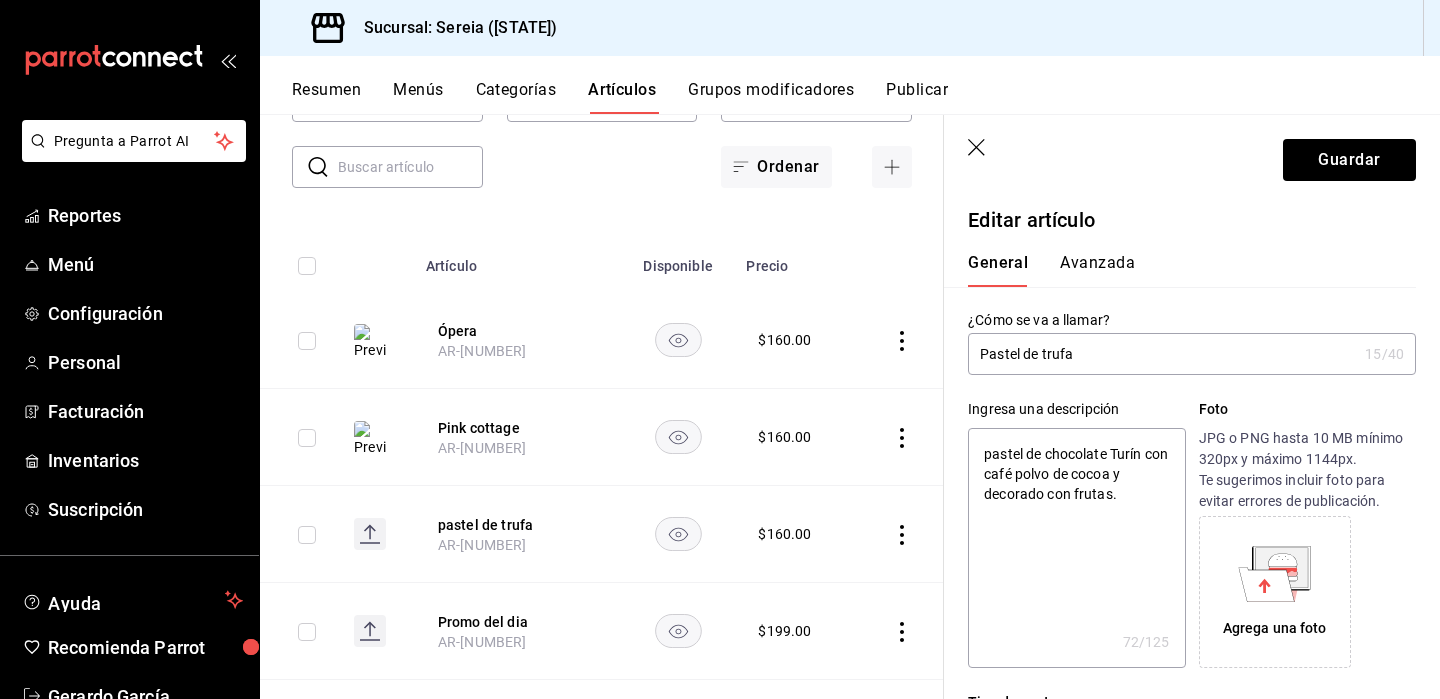 type on "astel de chocolate Turín con café polvo de cocoa y decorado con frutas." 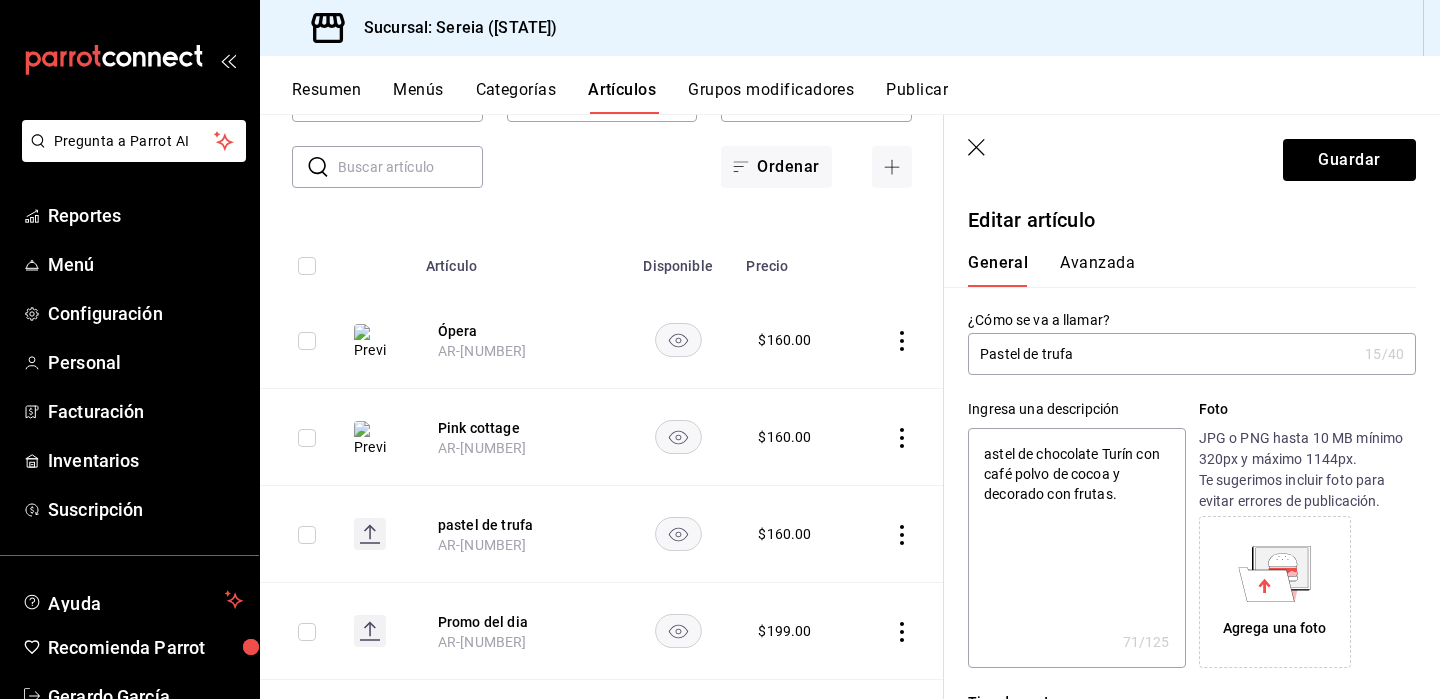type on "Pastel de chocolate Turín con café polvo de cocoa y decorado con frutas." 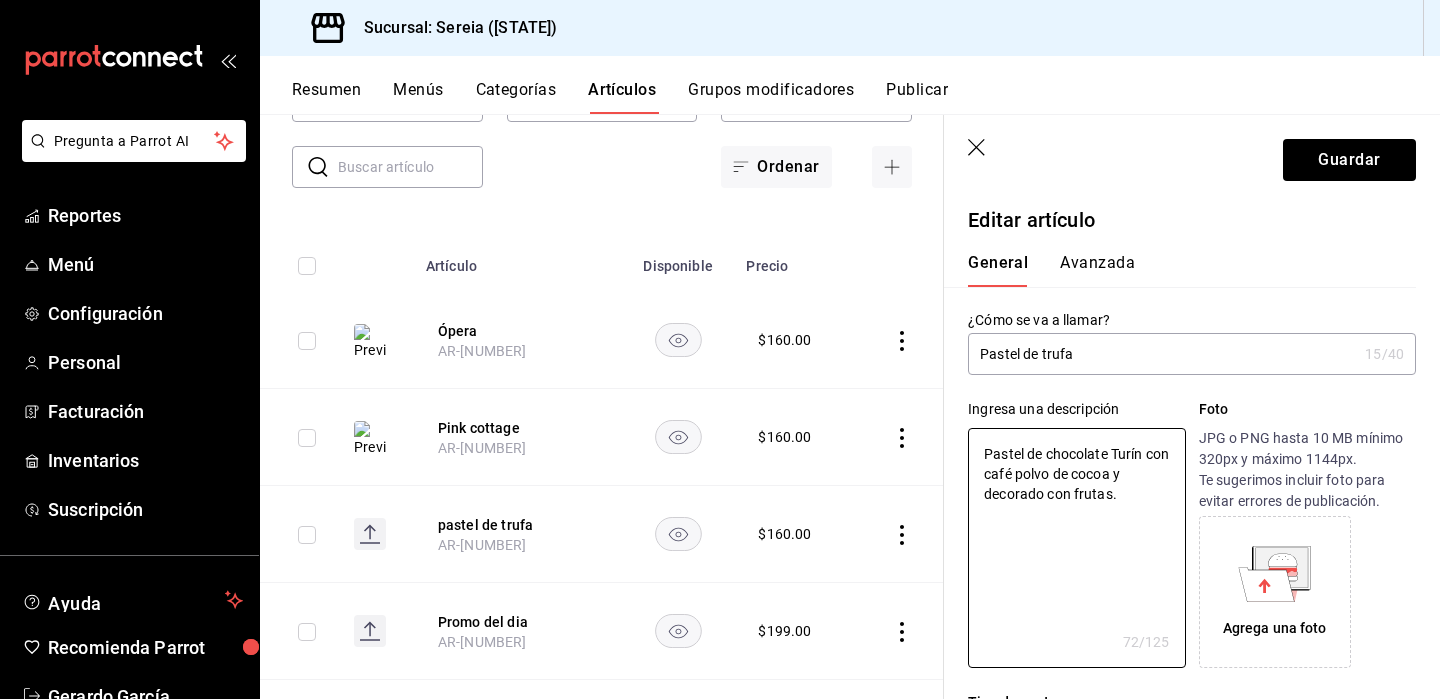 type on "Pastel de chocolate Turín con café polvo de cocoa y decorado con frutas." 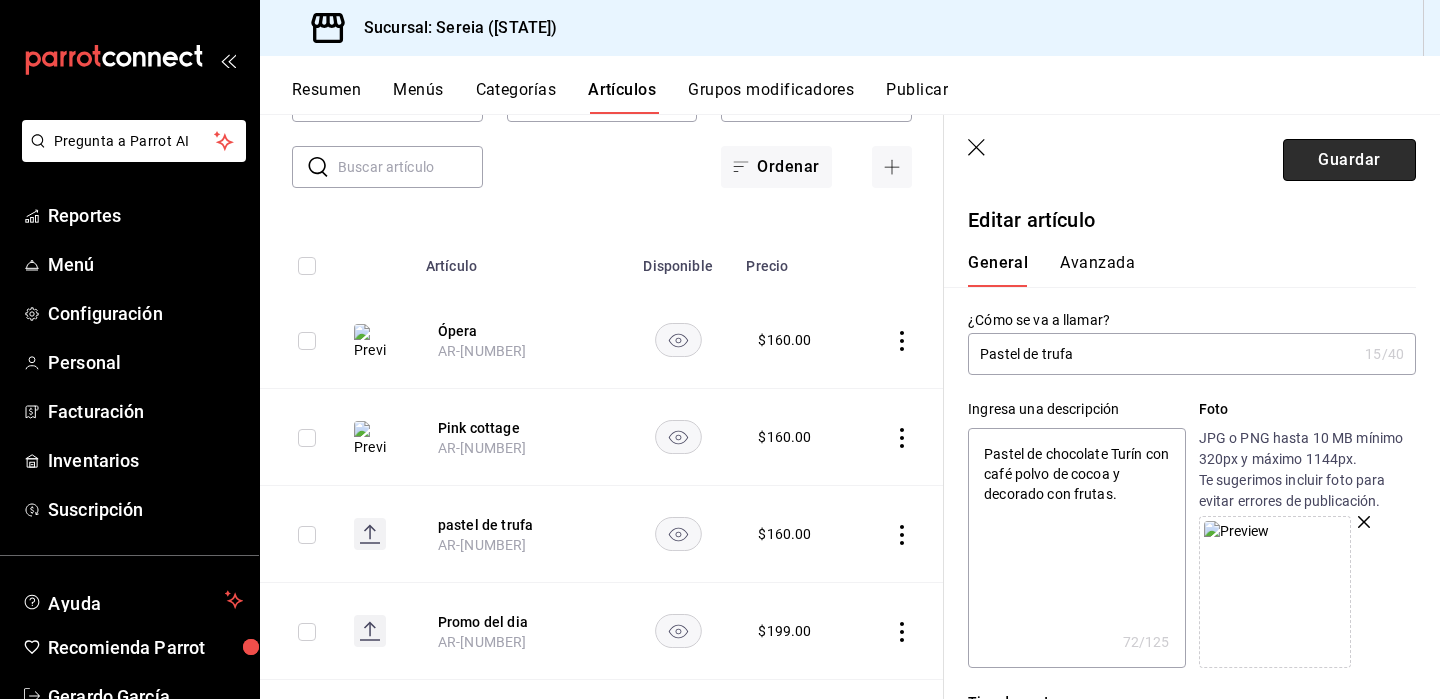 click on "Guardar" at bounding box center [1349, 160] 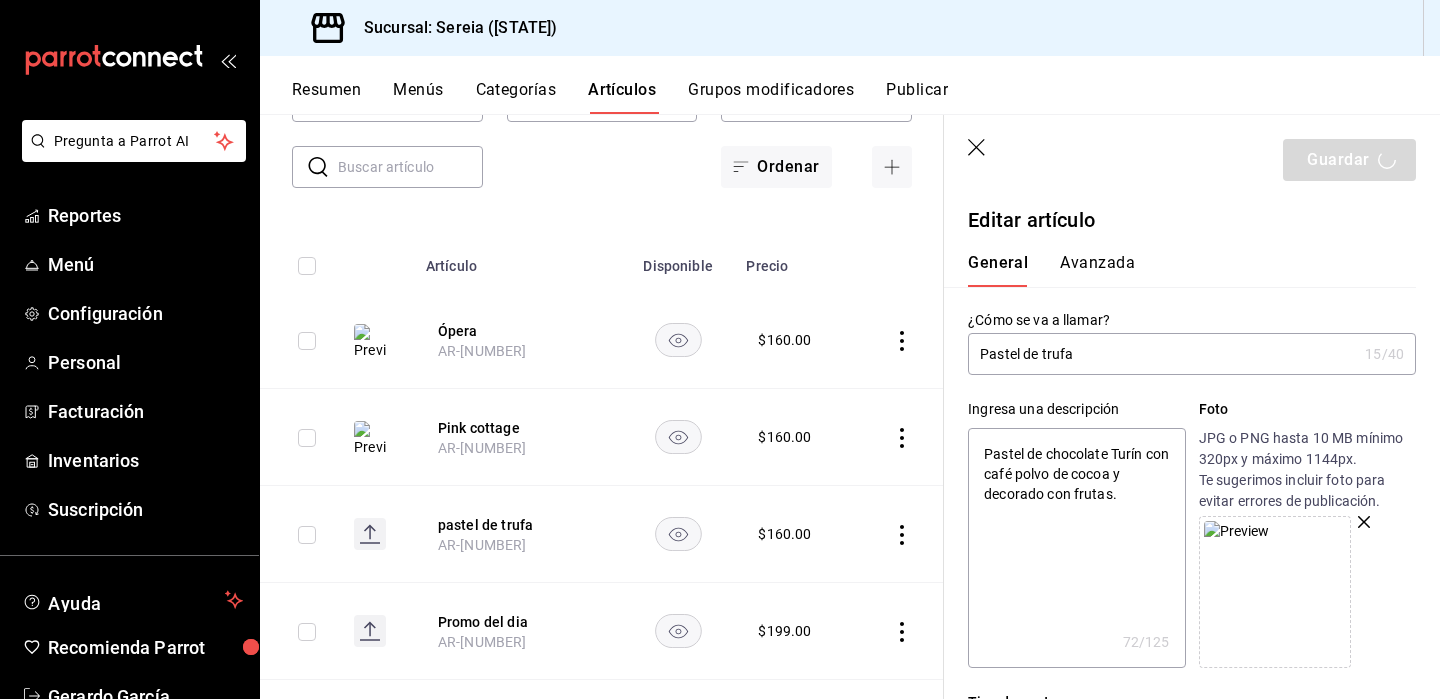 type on "x" 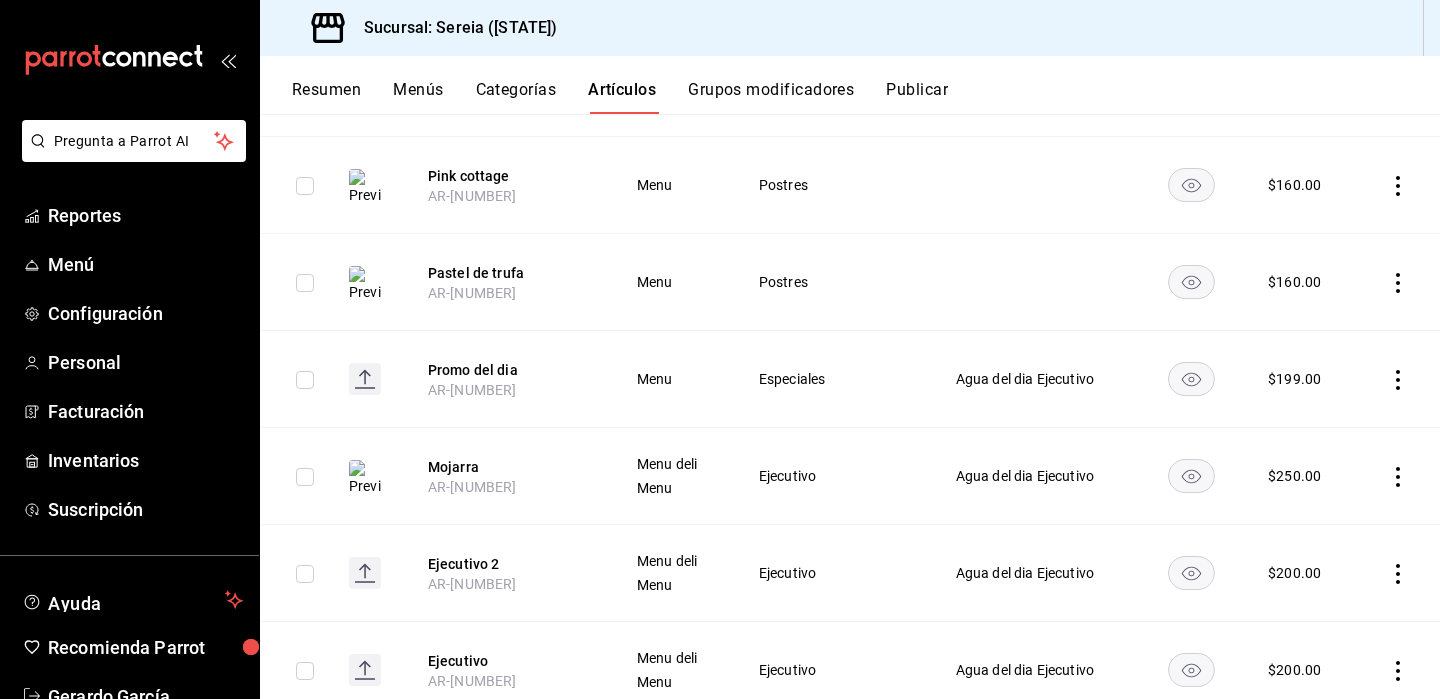 scroll, scrollTop: 365, scrollLeft: 0, axis: vertical 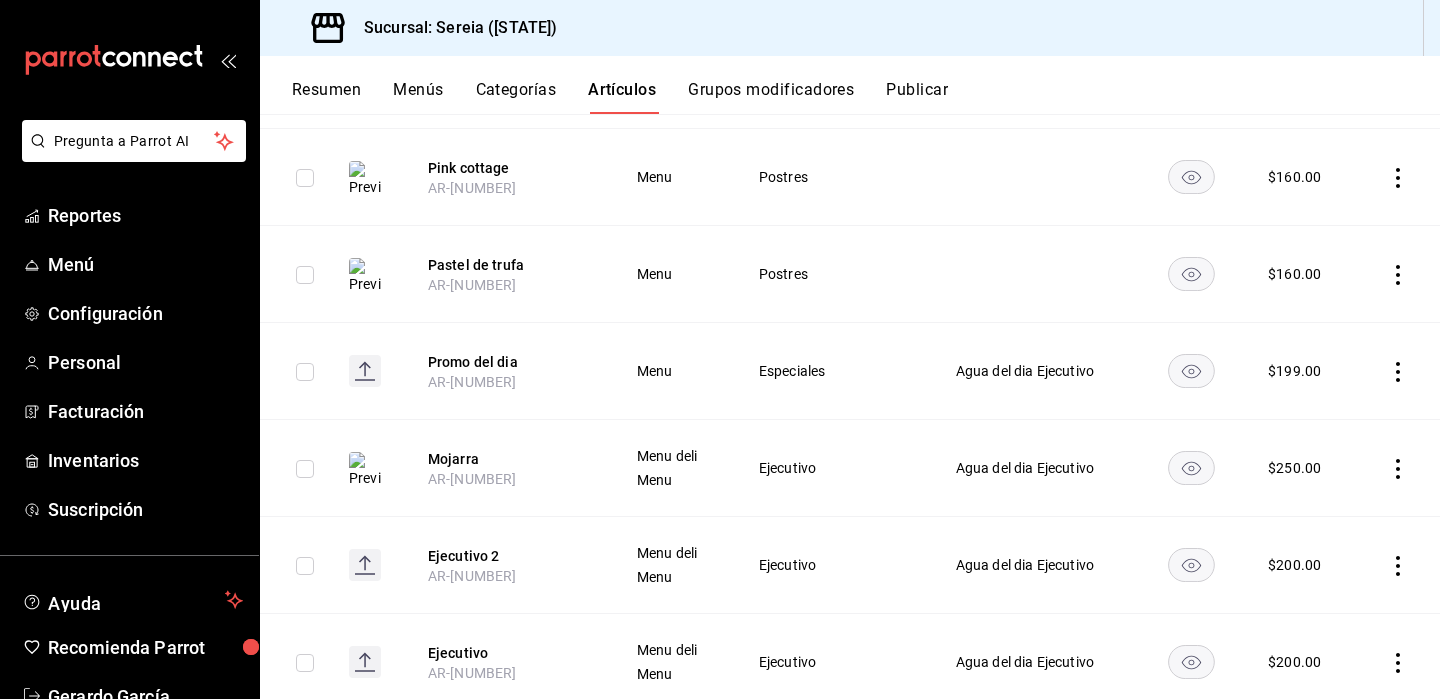 click on "Promo del dia AR-1753910487221" at bounding box center (508, 371) 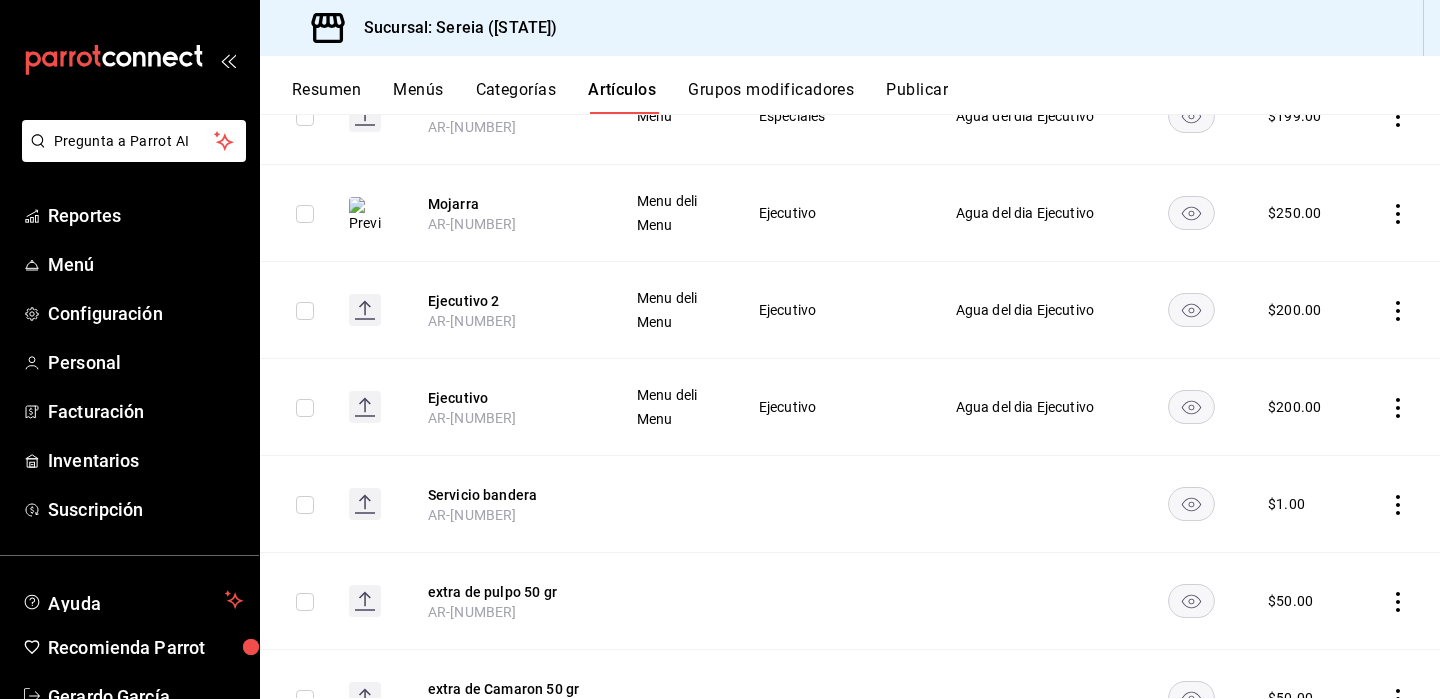 scroll, scrollTop: 0, scrollLeft: 0, axis: both 